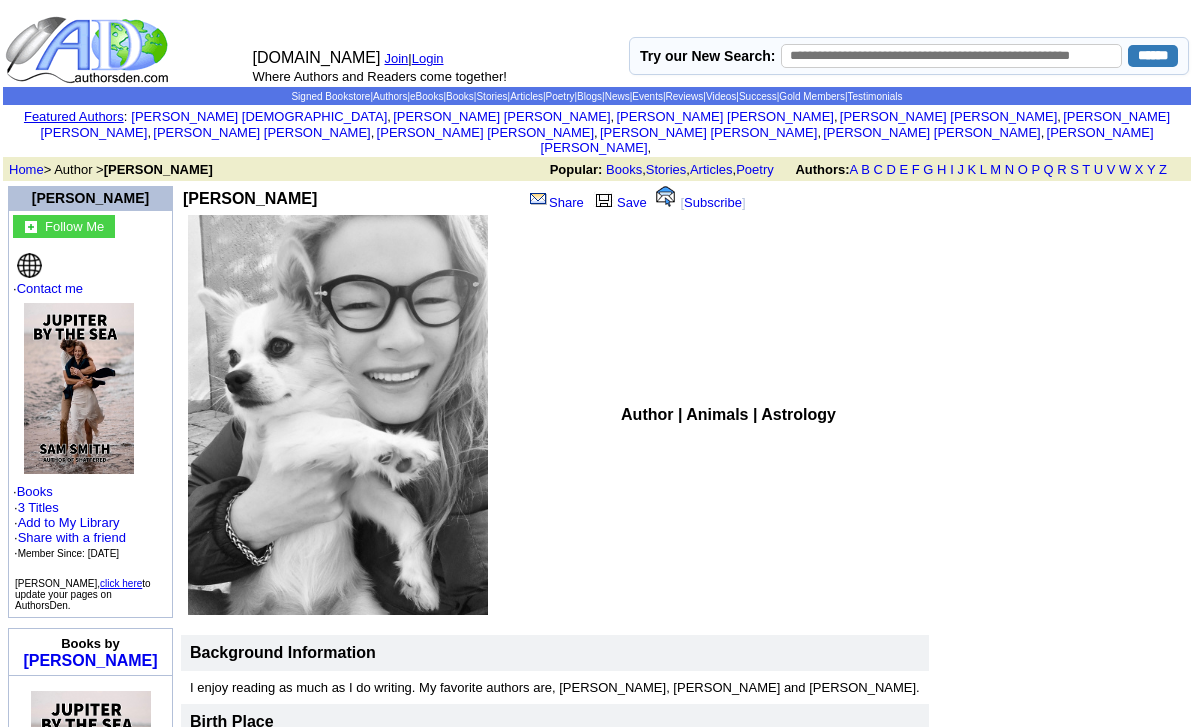 scroll, scrollTop: 0, scrollLeft: 0, axis: both 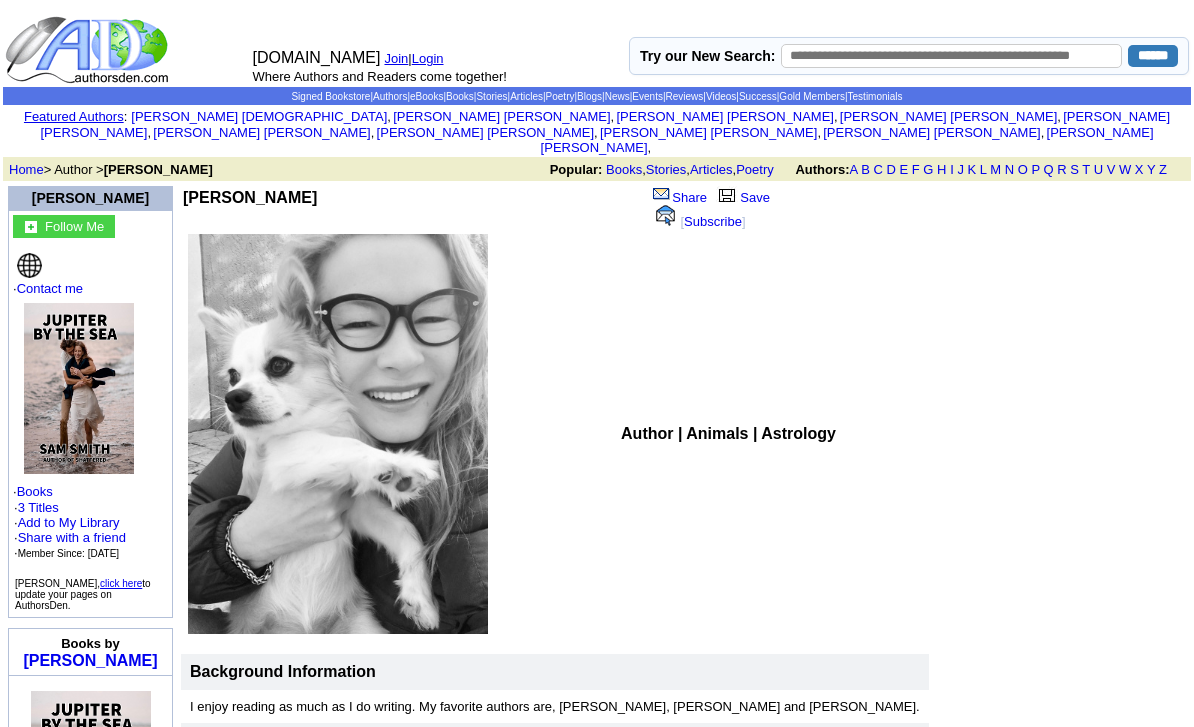 click on "Login" at bounding box center [428, 58] 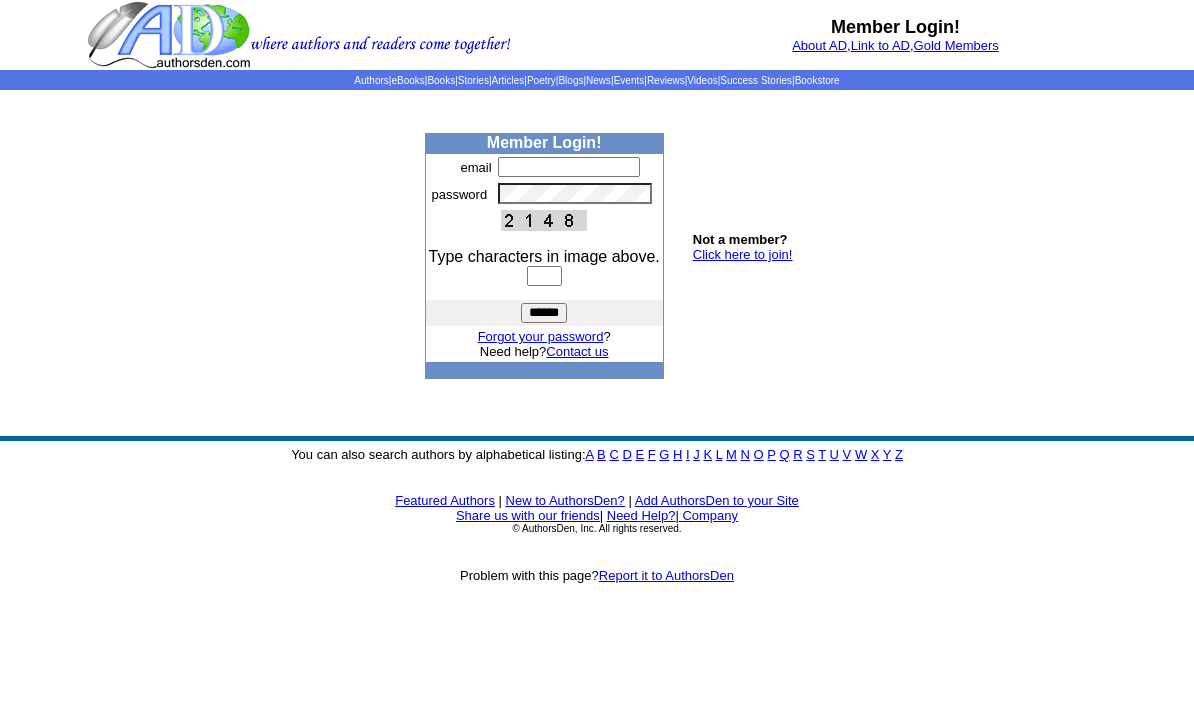 scroll, scrollTop: 0, scrollLeft: 0, axis: both 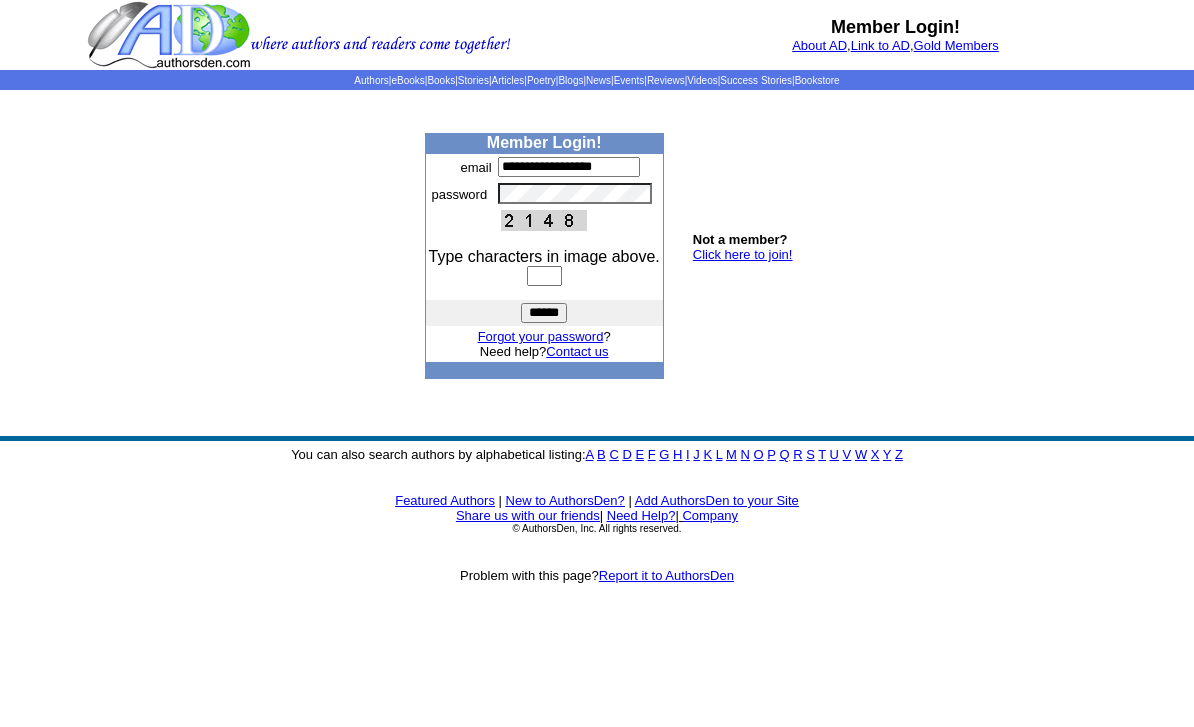 click at bounding box center [544, 276] 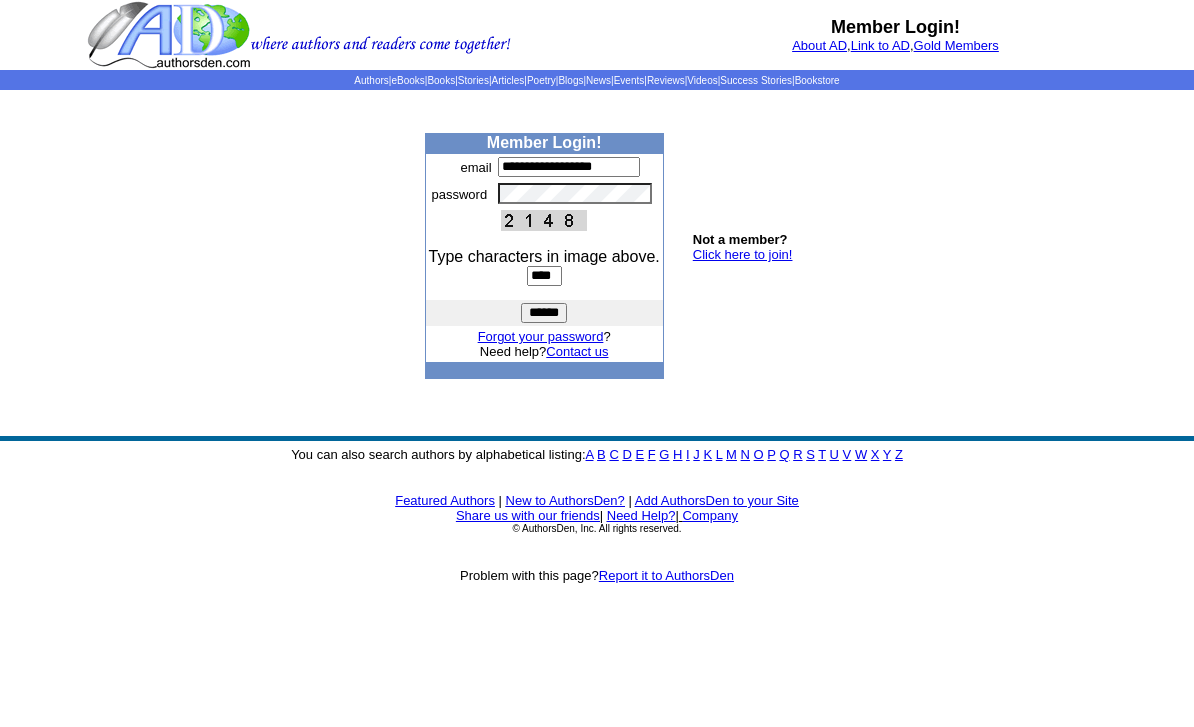 type on "****" 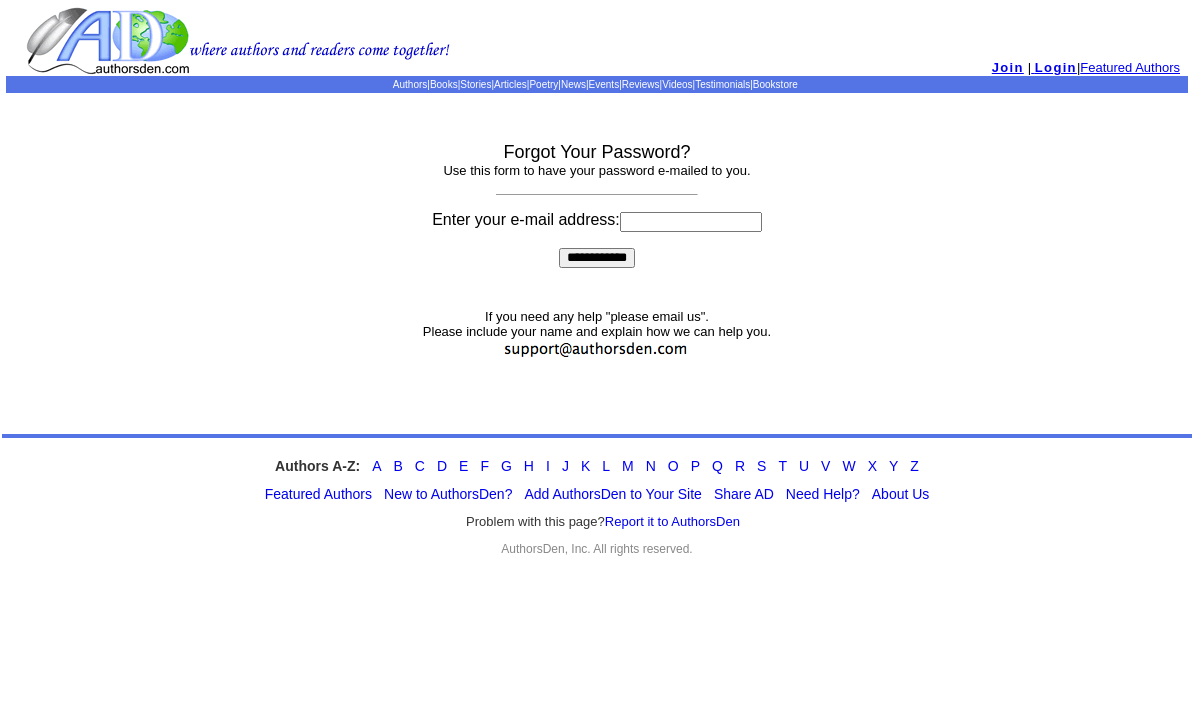 scroll, scrollTop: 0, scrollLeft: 0, axis: both 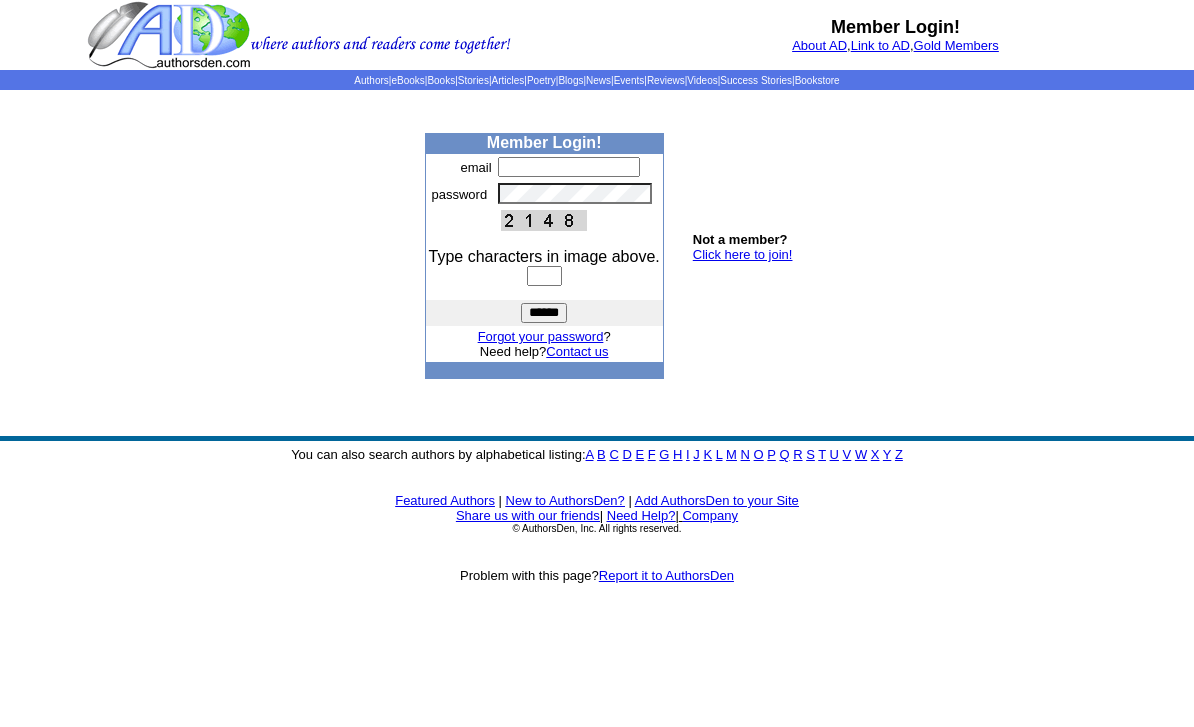 type on "**********" 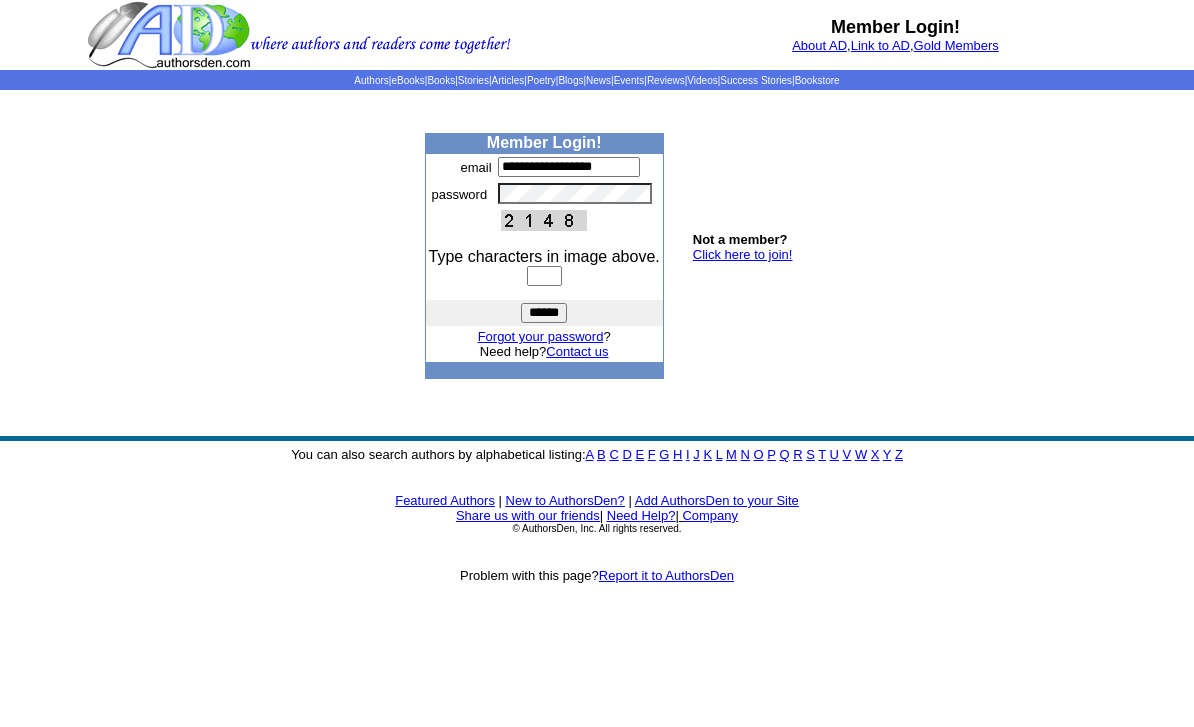 click at bounding box center (544, 276) 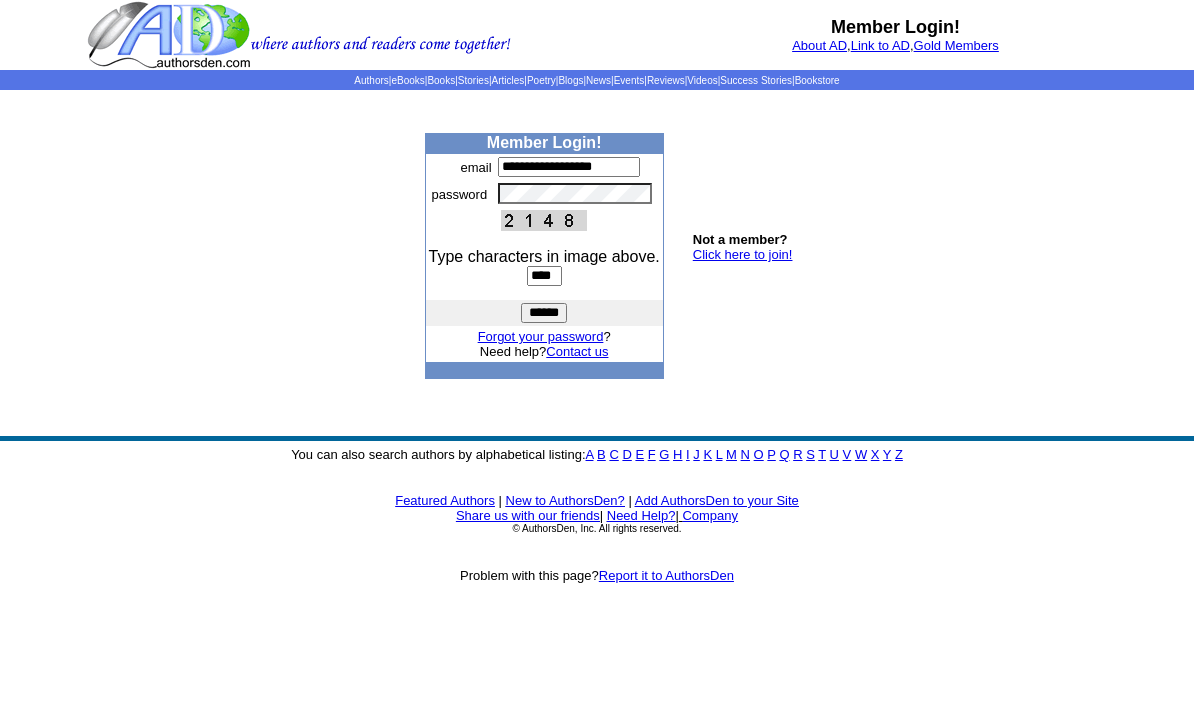 type on "****" 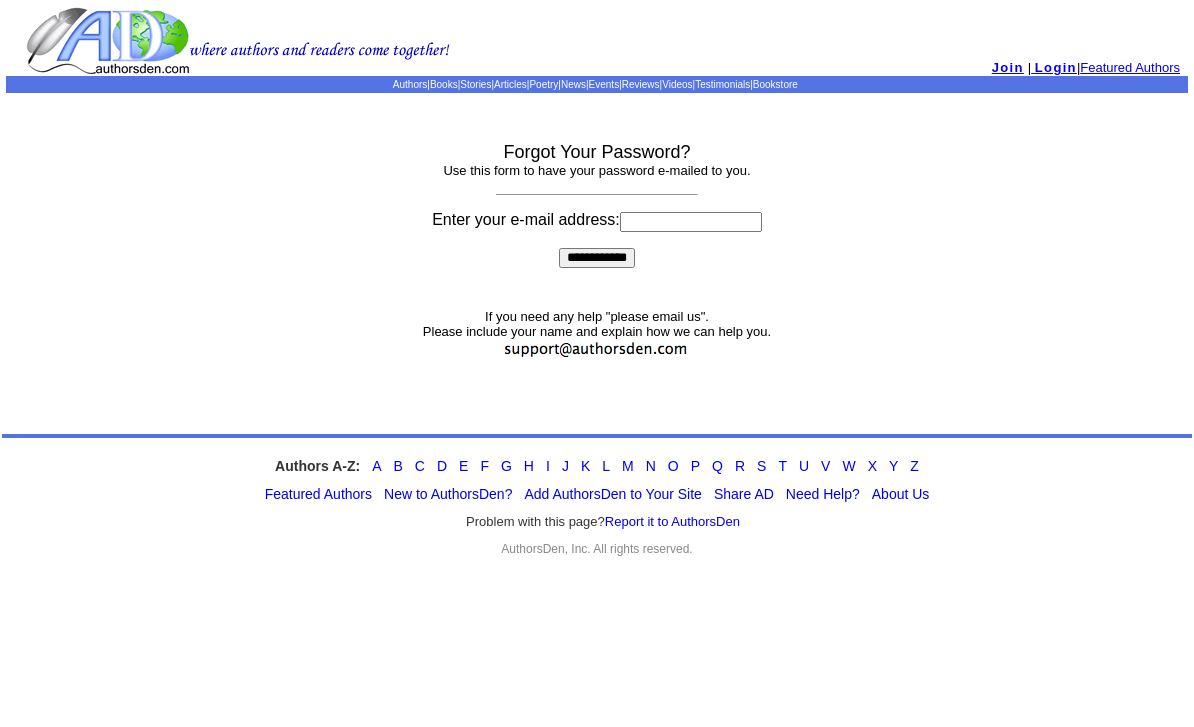 scroll, scrollTop: 0, scrollLeft: 0, axis: both 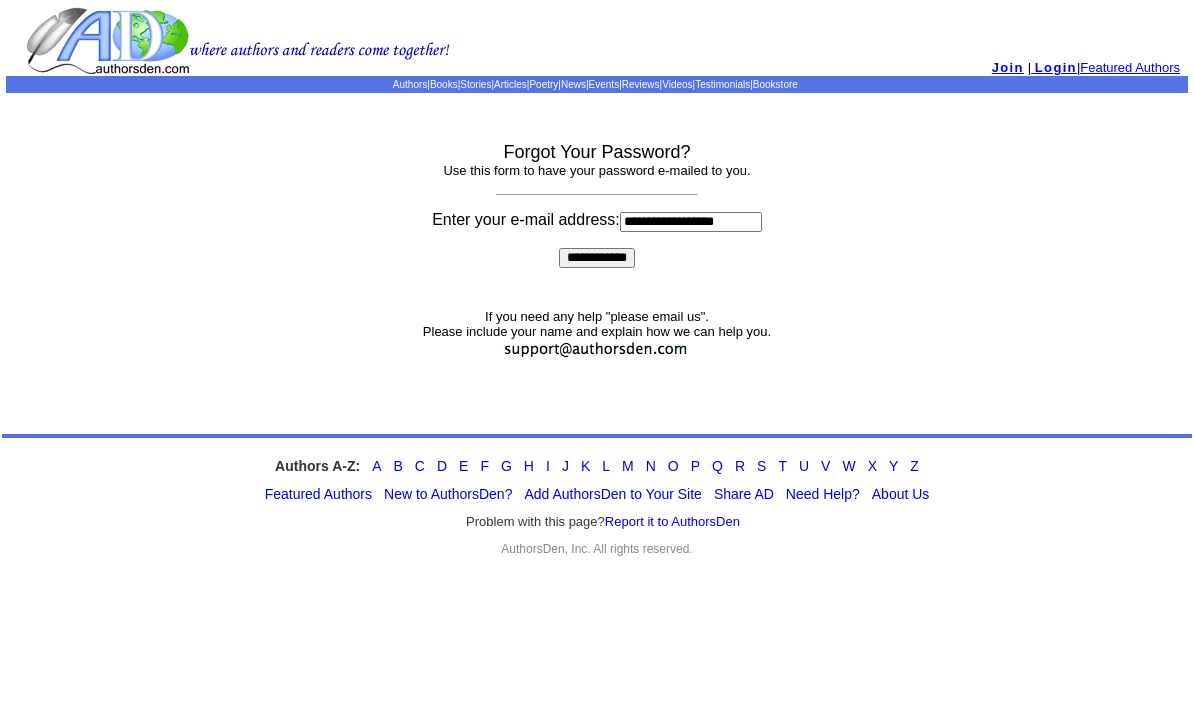 click on "**********" at bounding box center (597, 258) 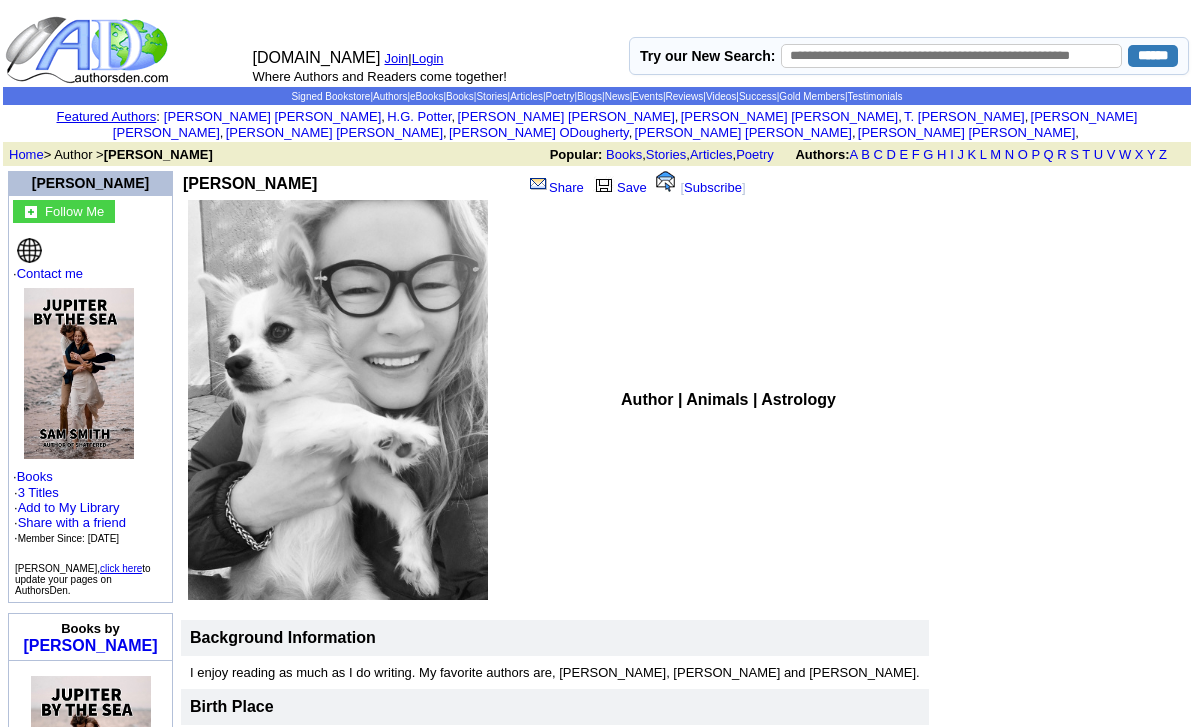 scroll, scrollTop: 0, scrollLeft: 0, axis: both 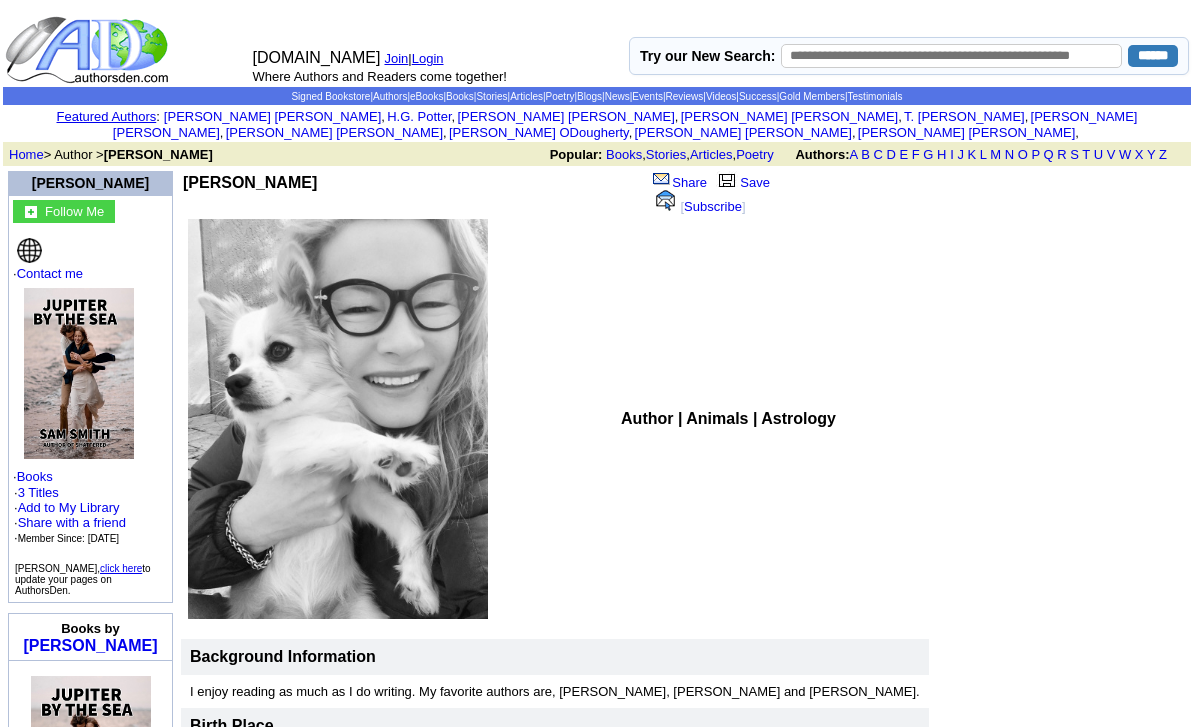 click on "Login" at bounding box center [428, 58] 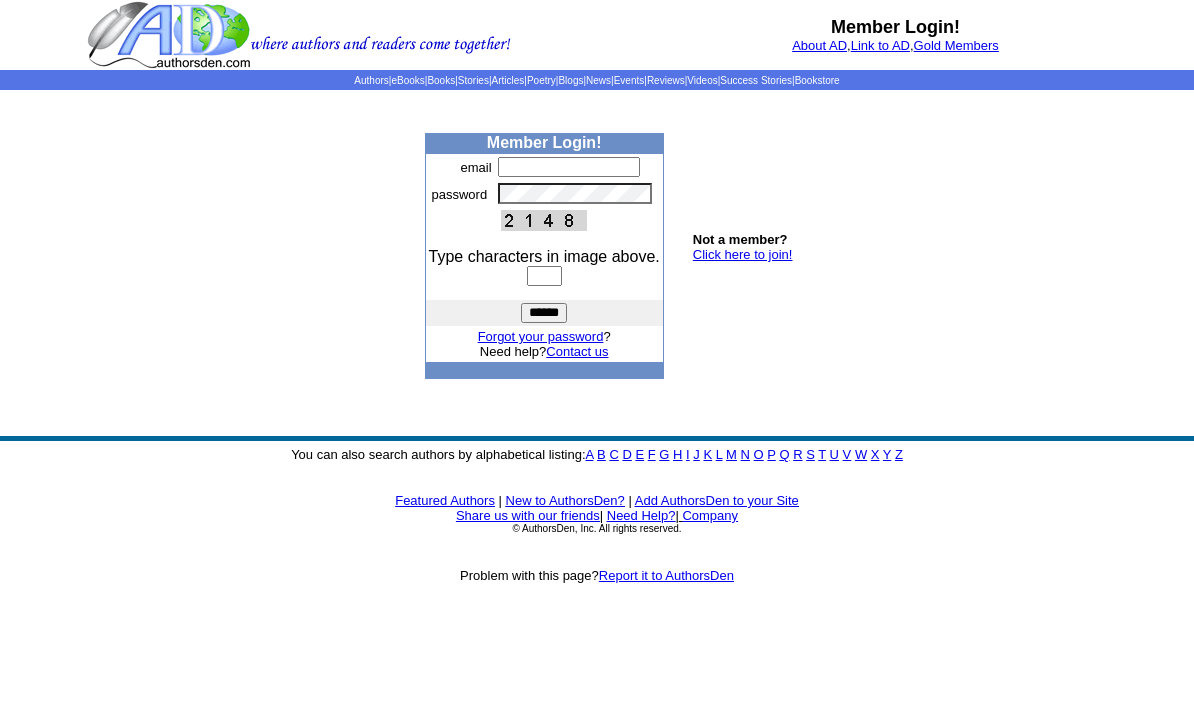 scroll, scrollTop: 0, scrollLeft: 0, axis: both 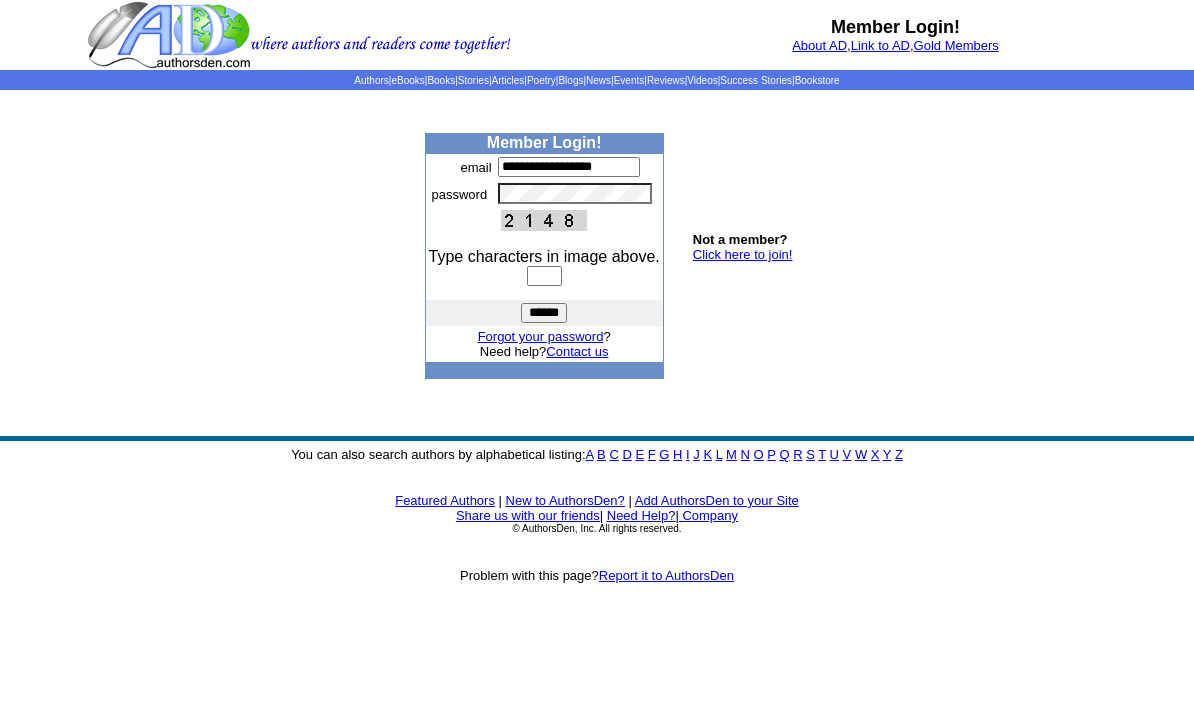 click at bounding box center [544, 276] 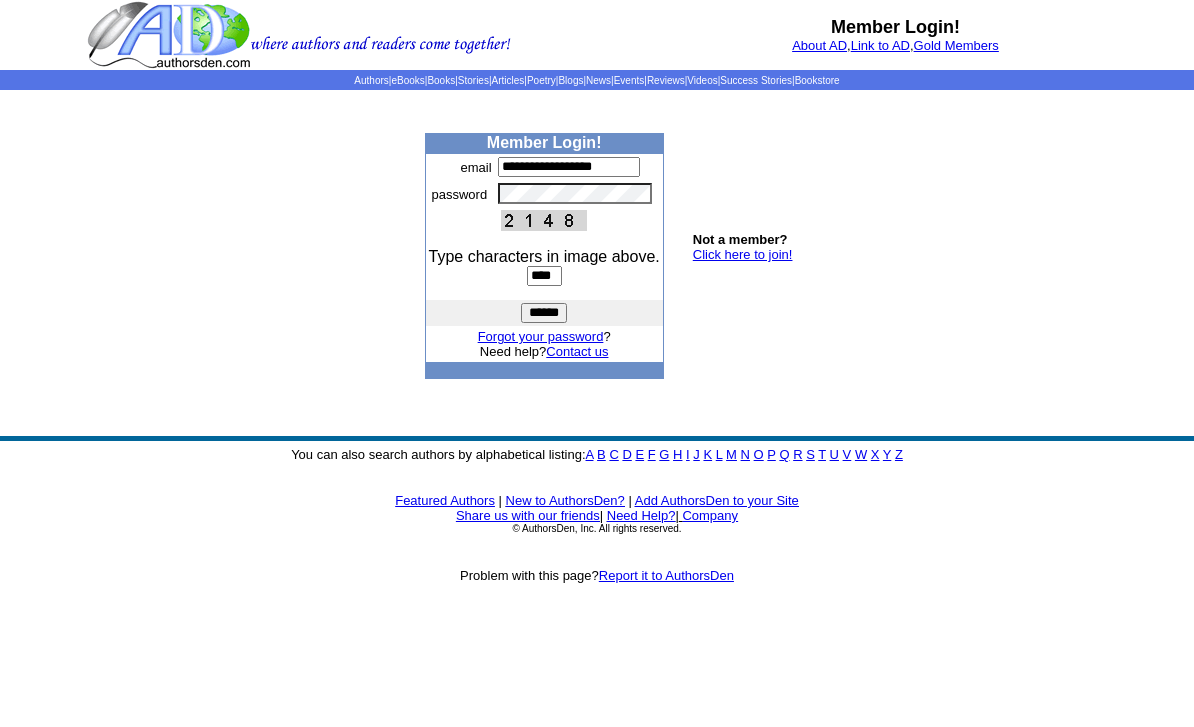 type on "****" 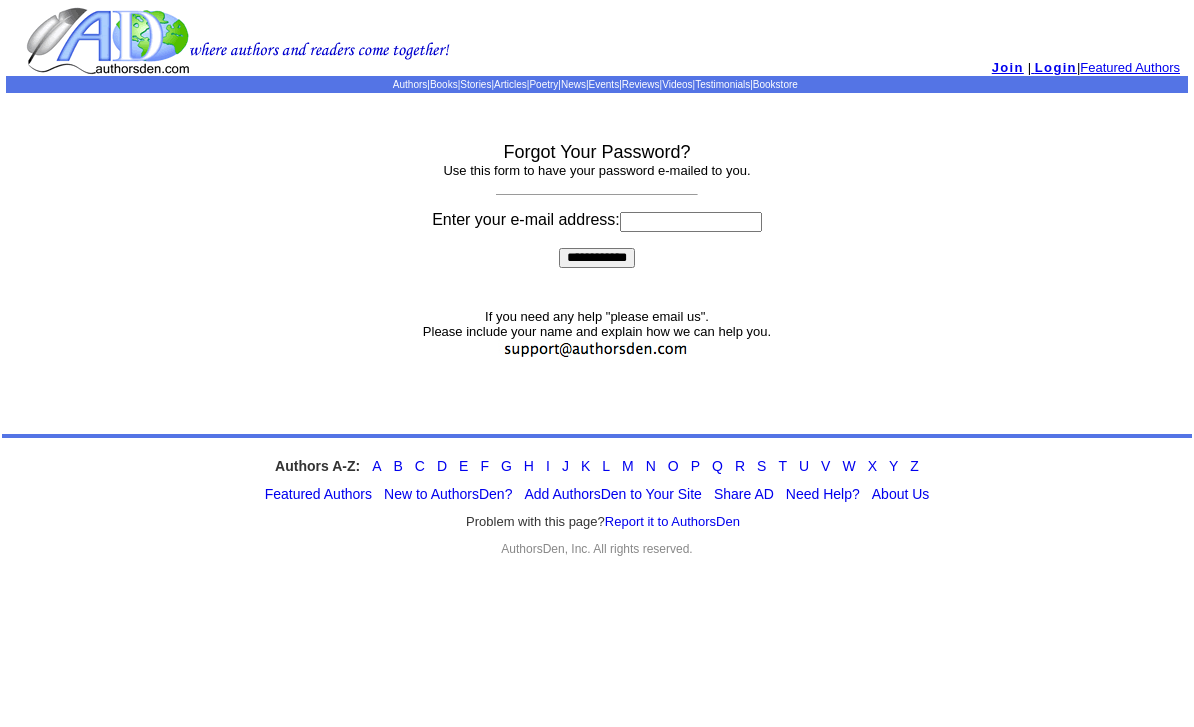 scroll, scrollTop: 0, scrollLeft: 0, axis: both 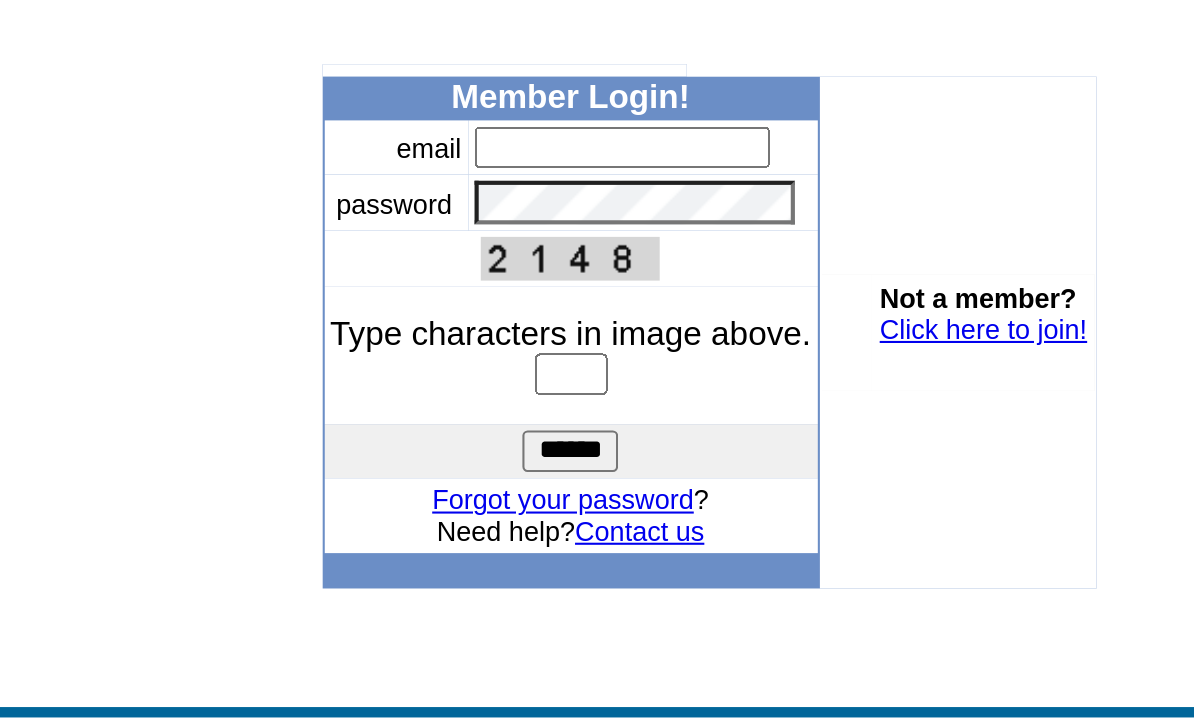type on "**********" 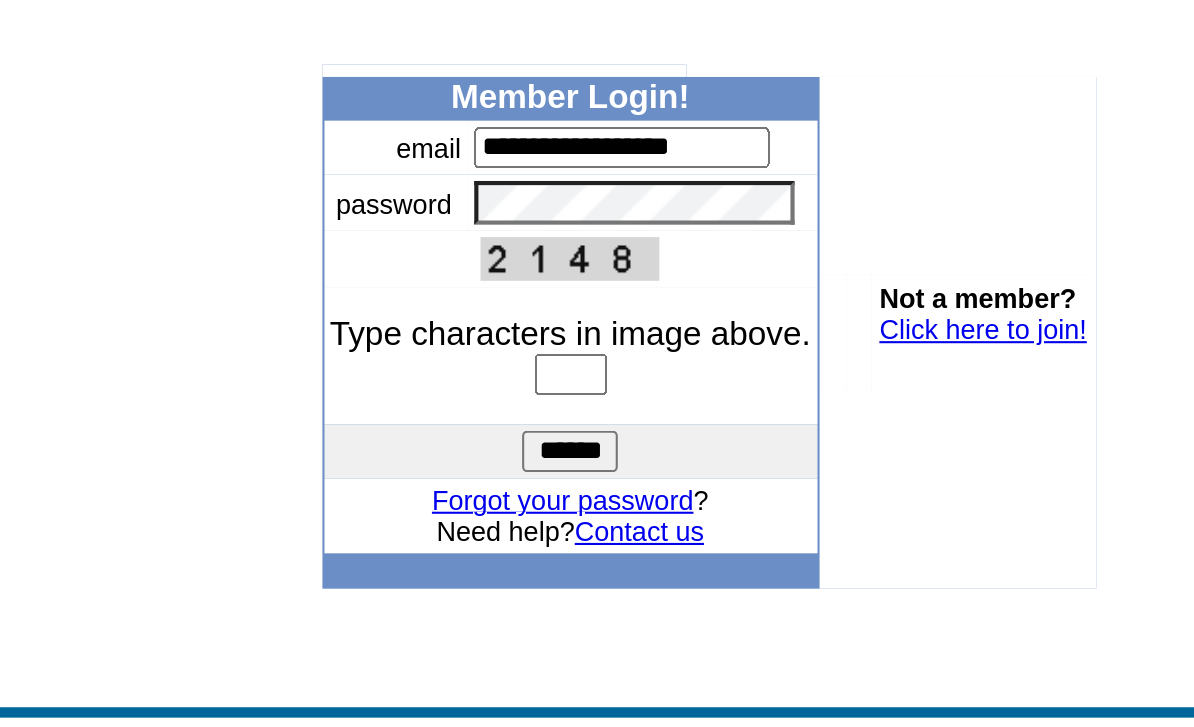 click at bounding box center (544, 276) 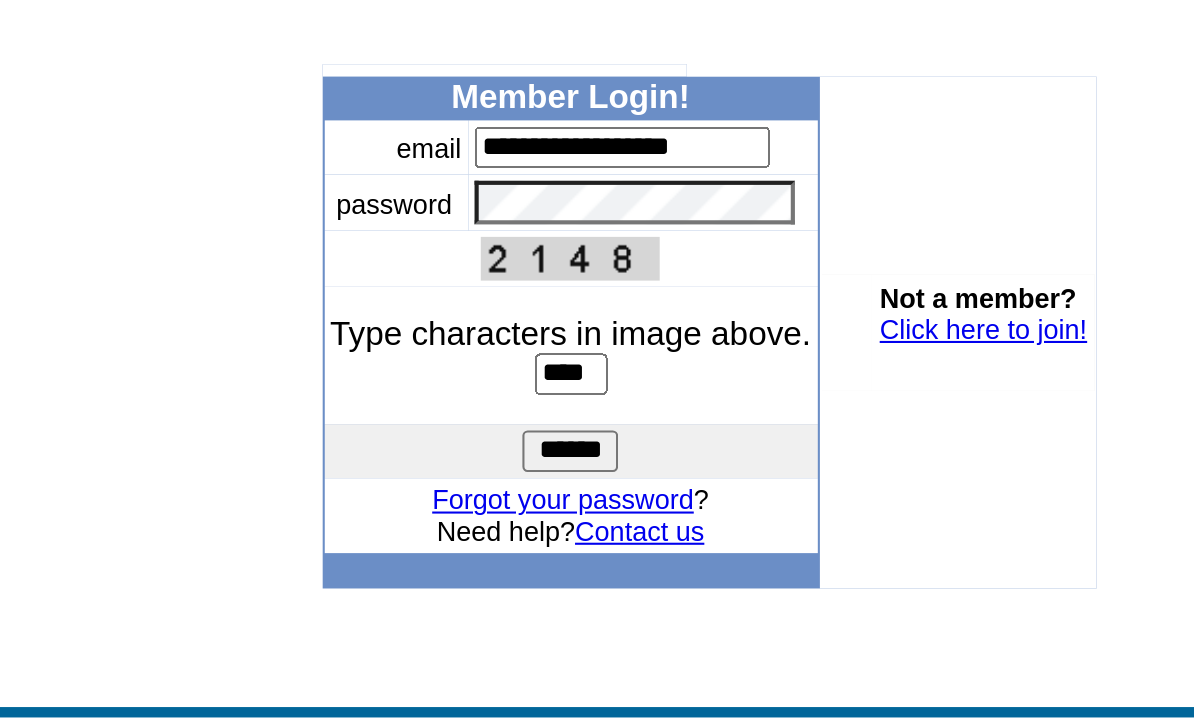 type on "****" 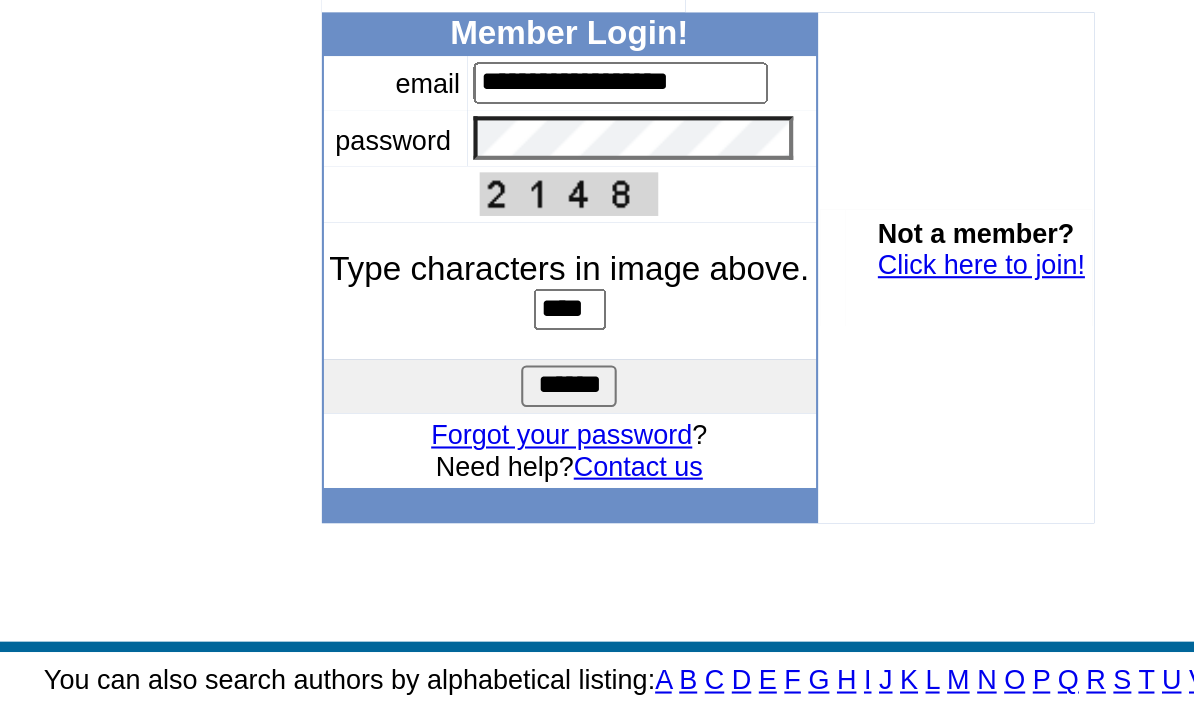 click on "******" at bounding box center [544, 313] 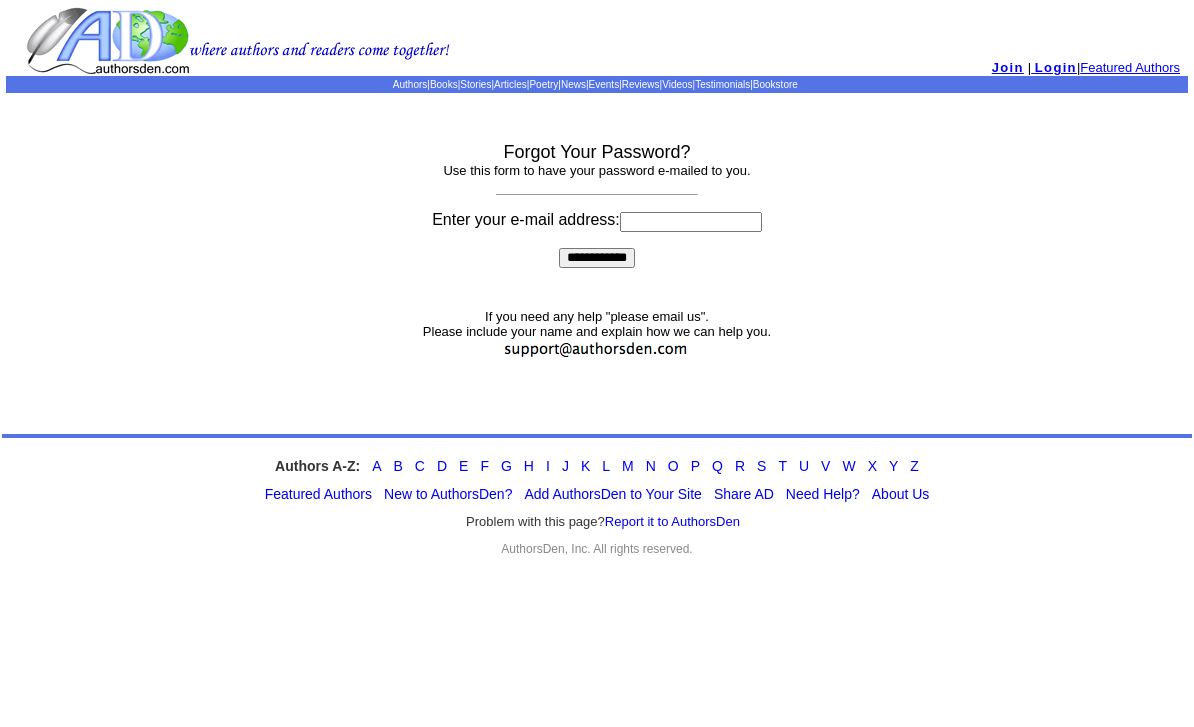 scroll, scrollTop: 0, scrollLeft: 0, axis: both 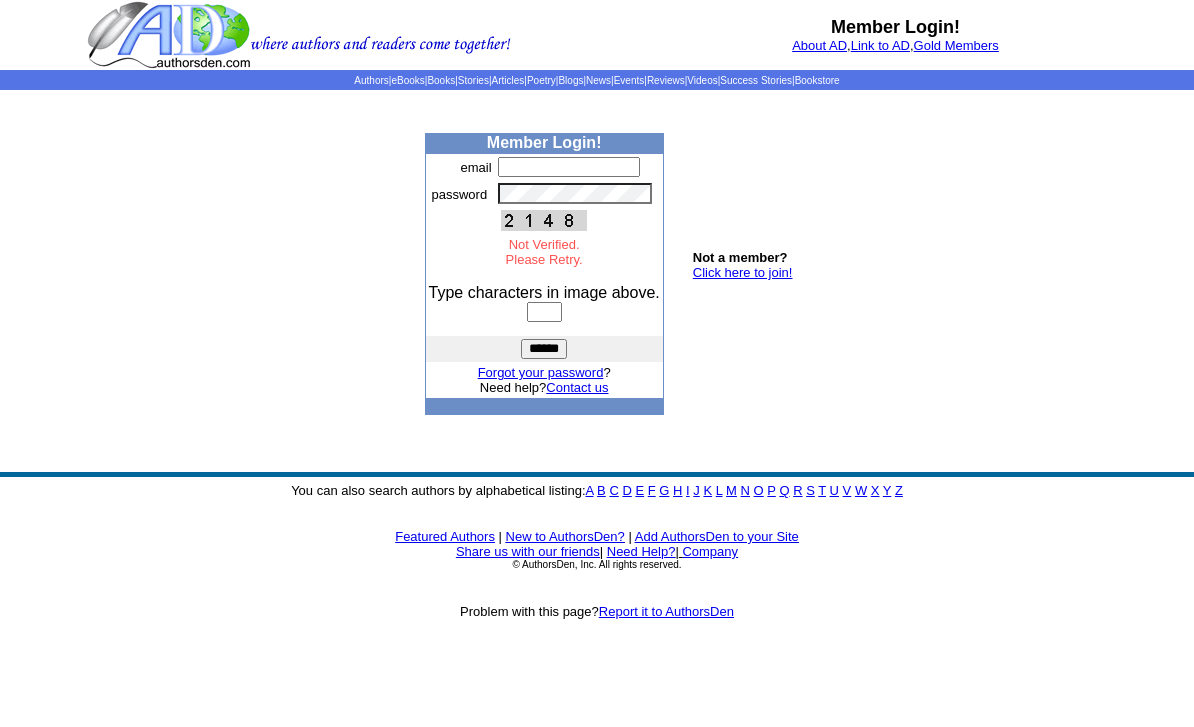 type on "**********" 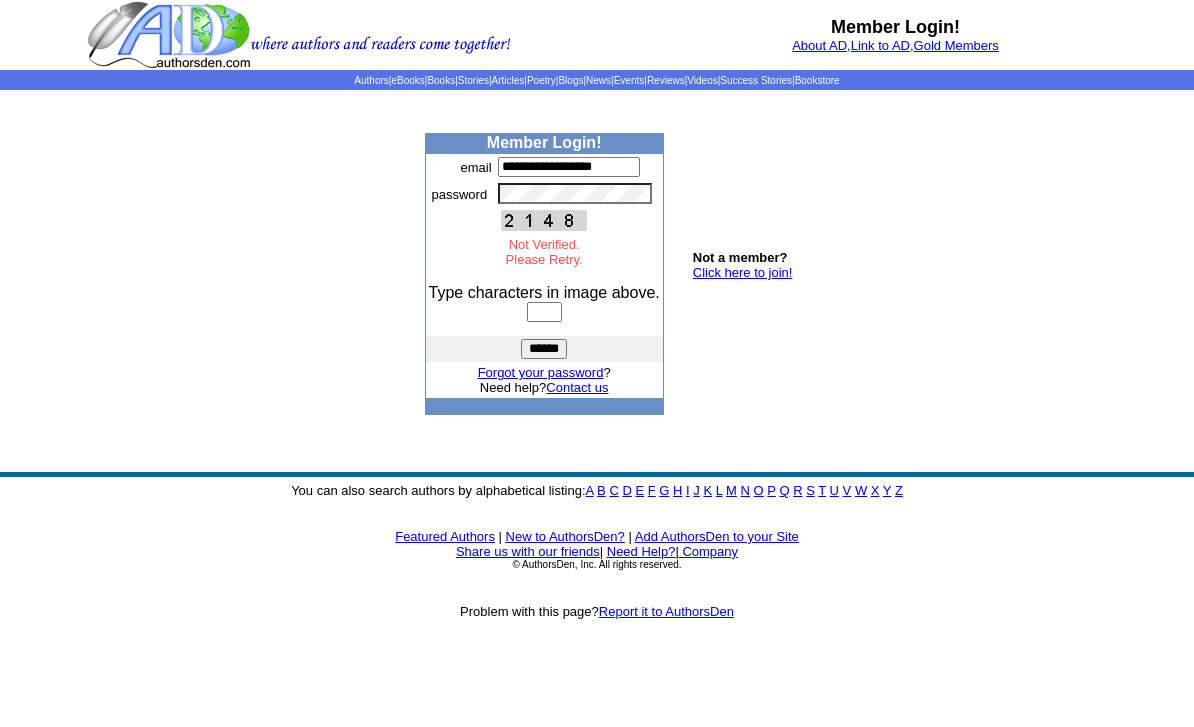 click at bounding box center [544, 312] 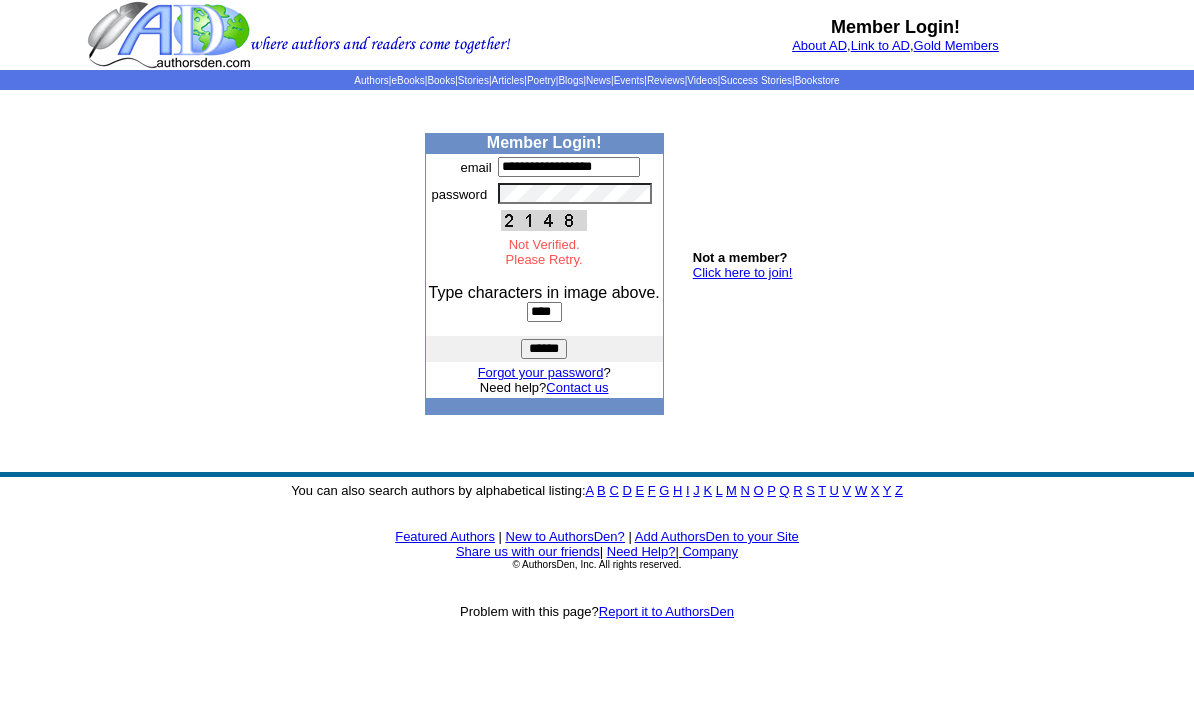 type on "****" 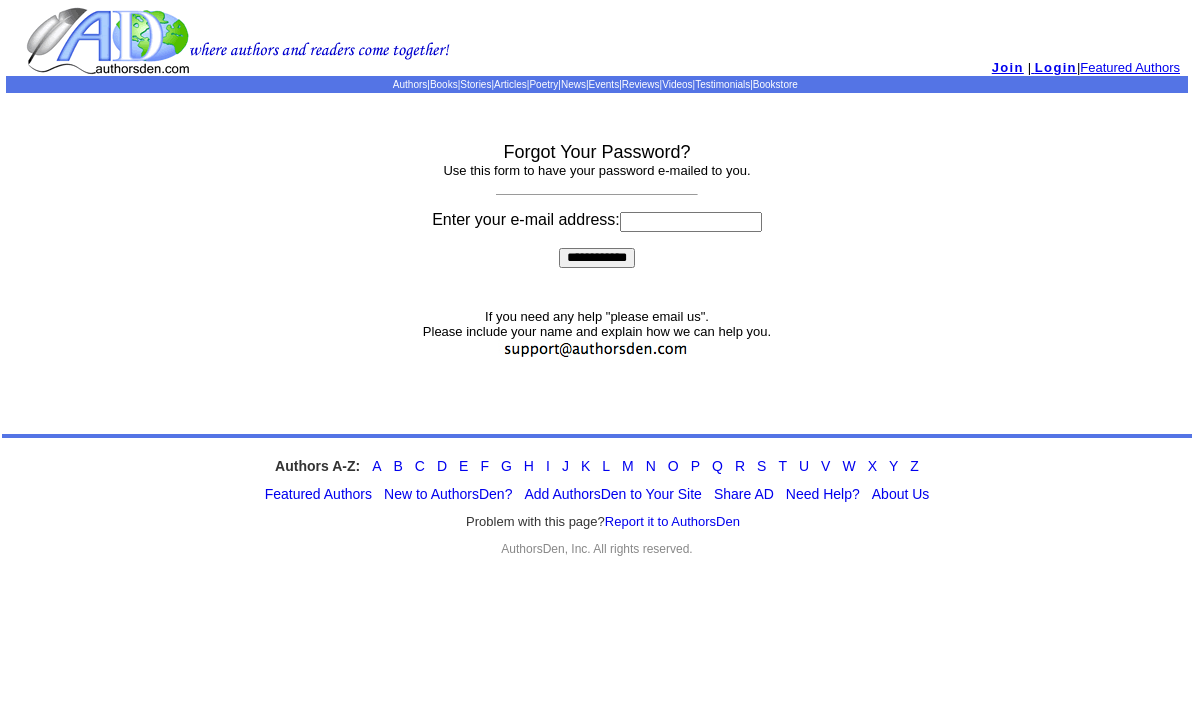 scroll, scrollTop: 0, scrollLeft: 0, axis: both 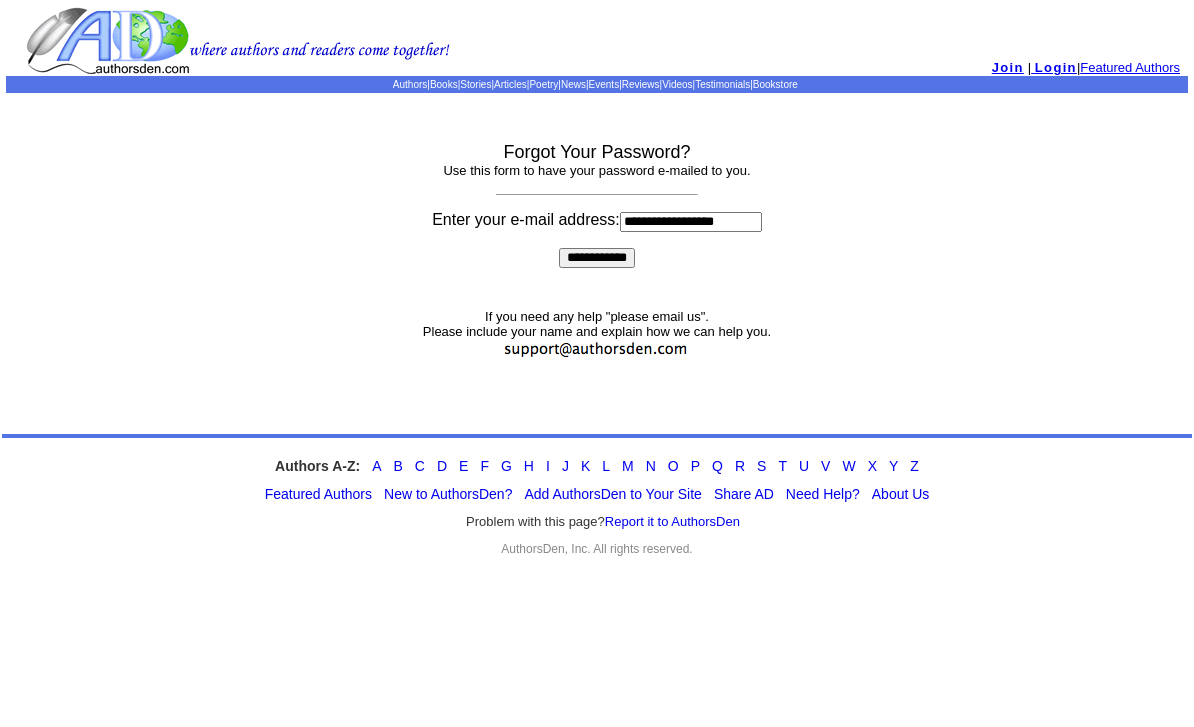 type on "**********" 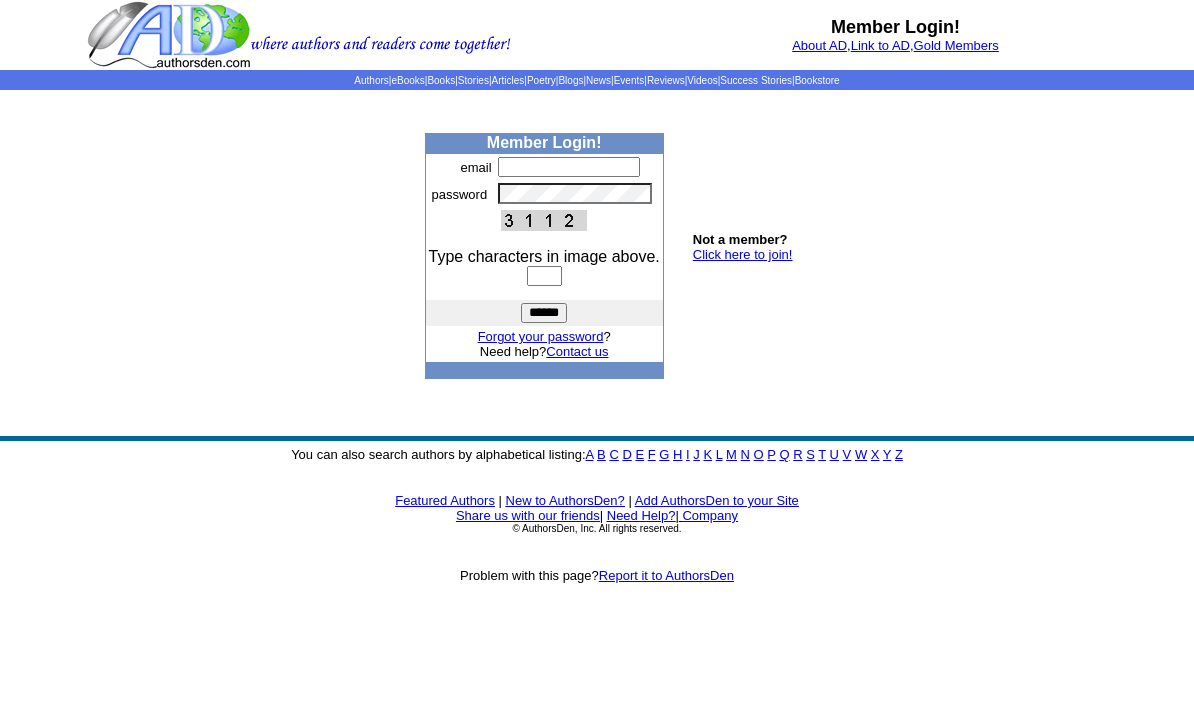 scroll, scrollTop: 0, scrollLeft: 0, axis: both 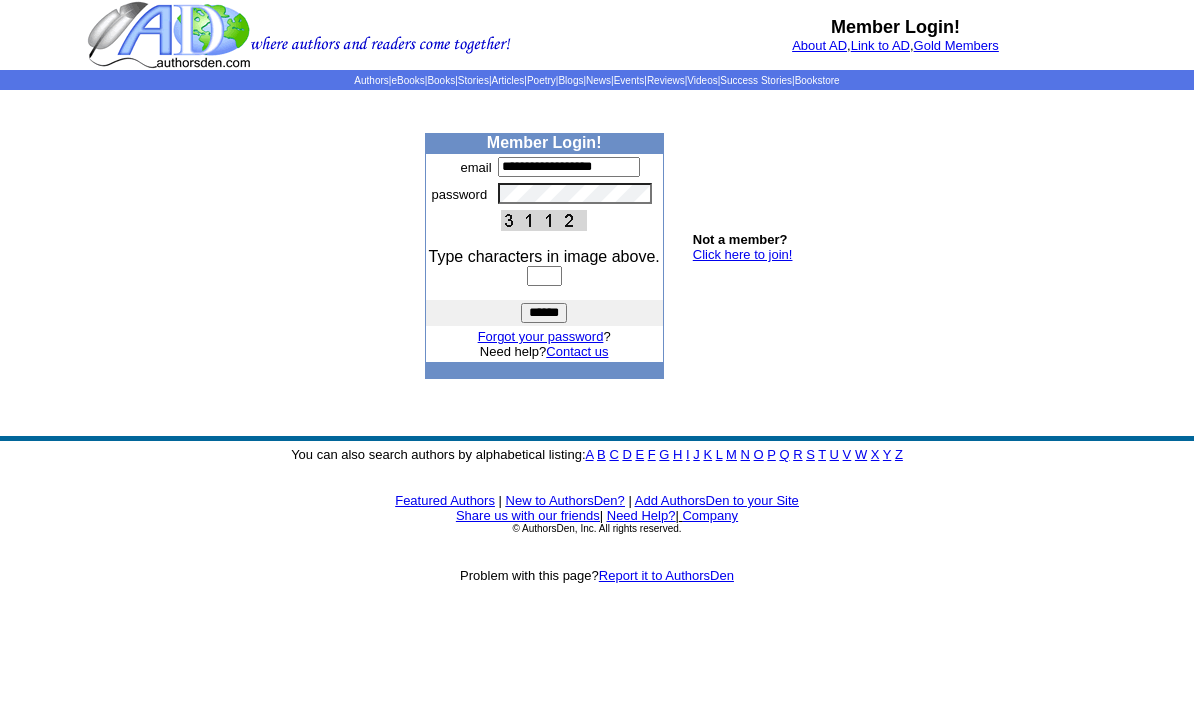 click at bounding box center [544, 276] 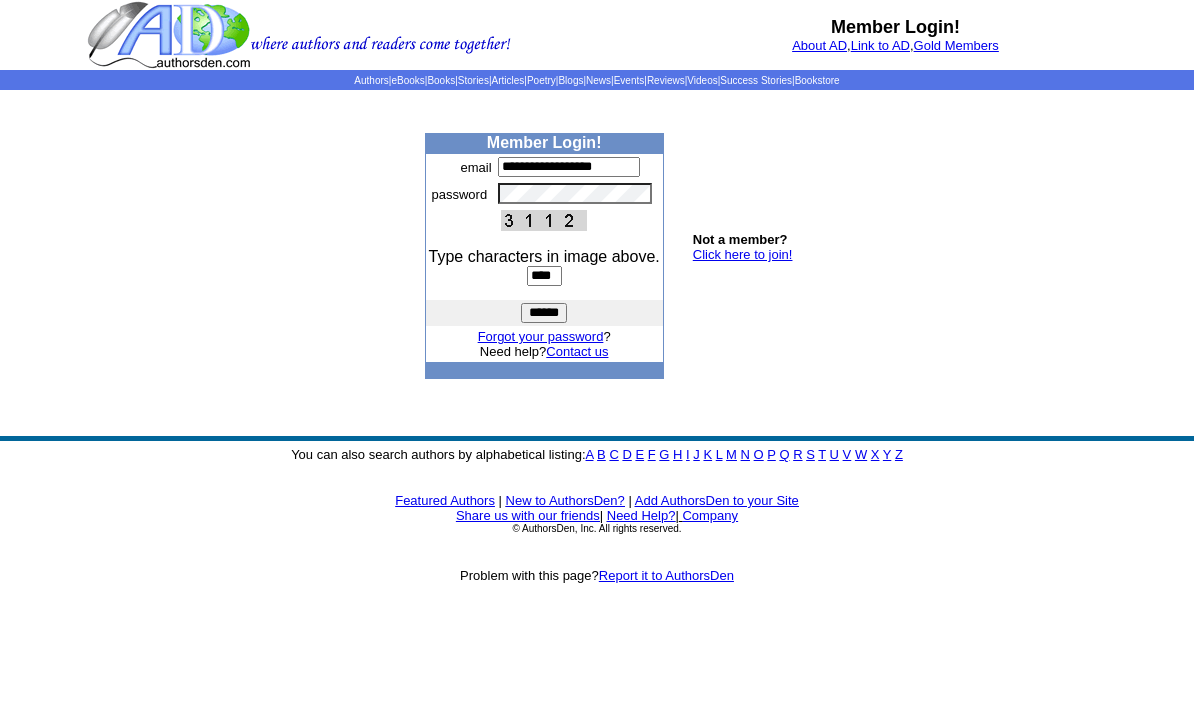 type on "****" 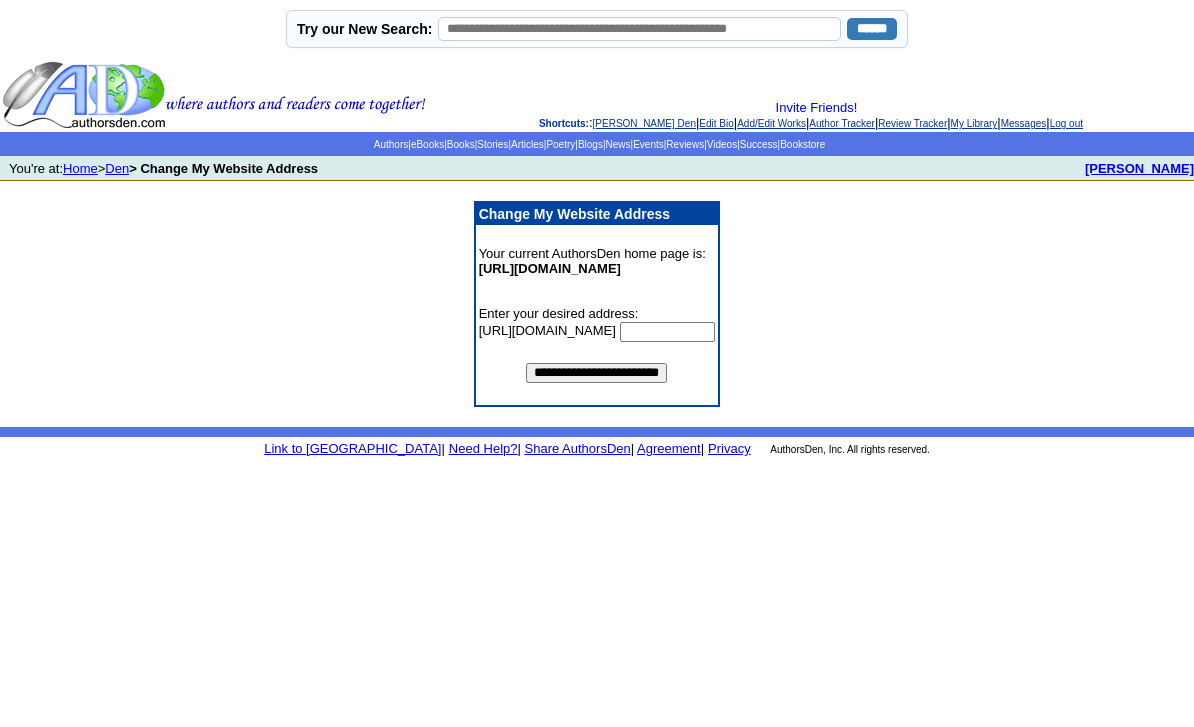 scroll, scrollTop: 0, scrollLeft: 0, axis: both 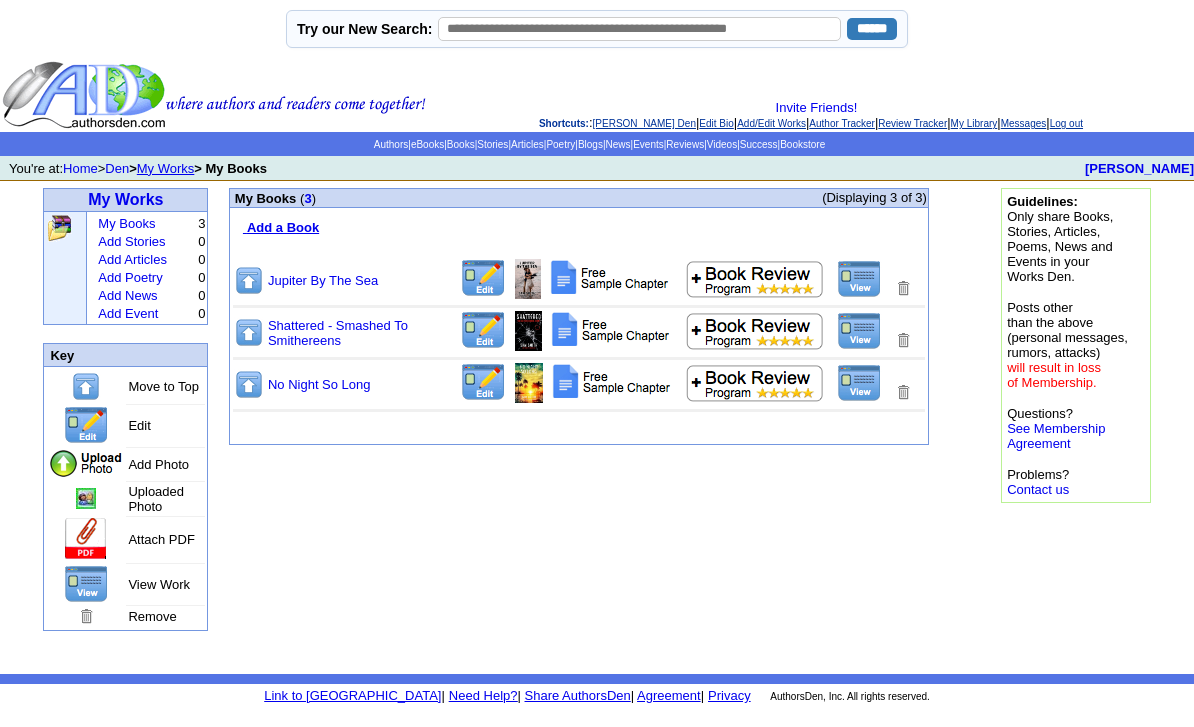 click on "Add a Book" at bounding box center (283, 227) 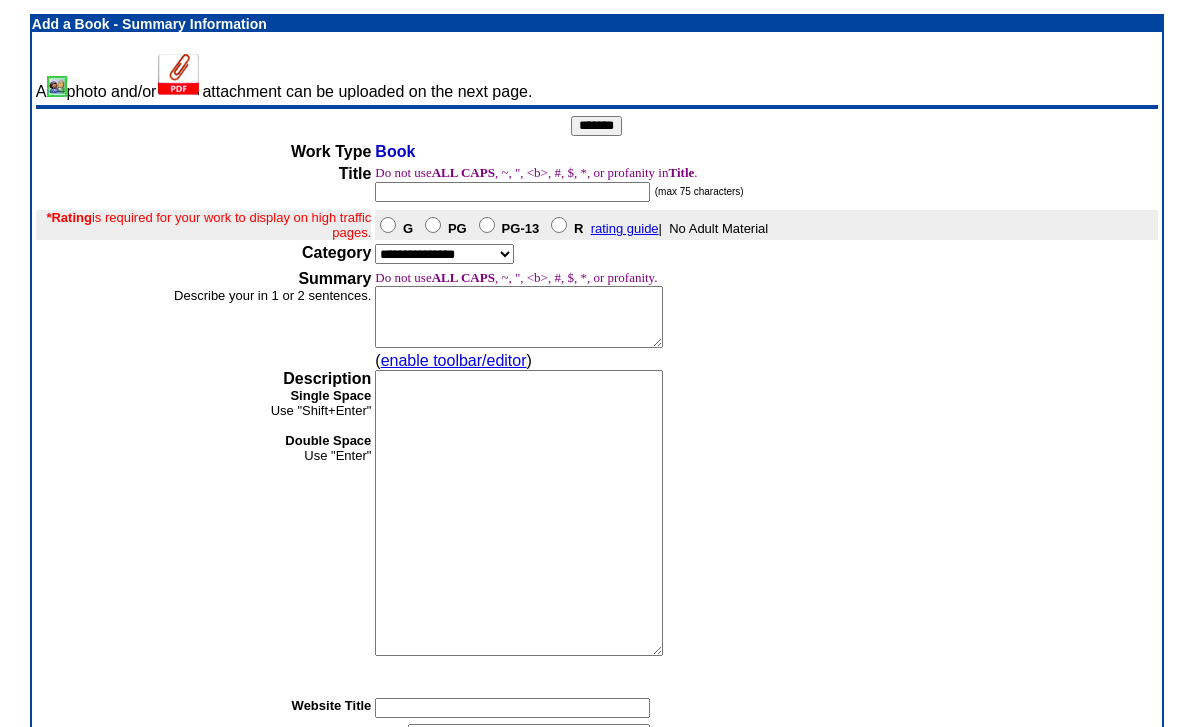 scroll, scrollTop: 0, scrollLeft: 0, axis: both 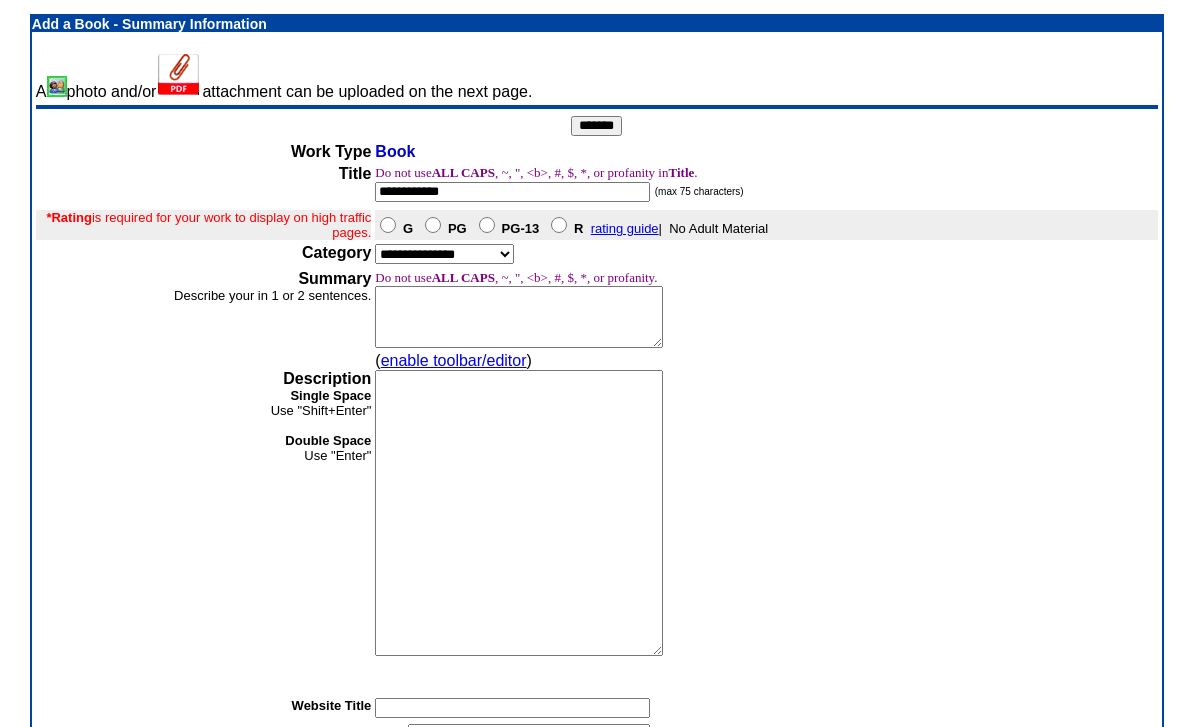 type on "**********" 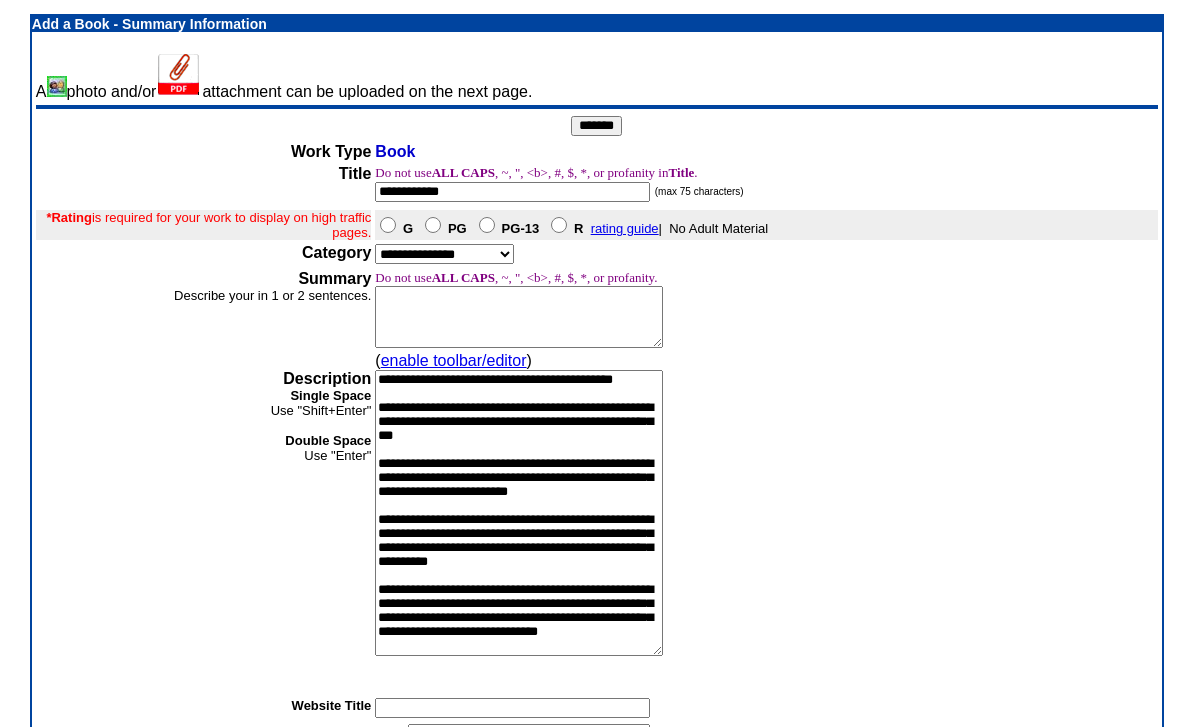 scroll, scrollTop: 56, scrollLeft: 0, axis: vertical 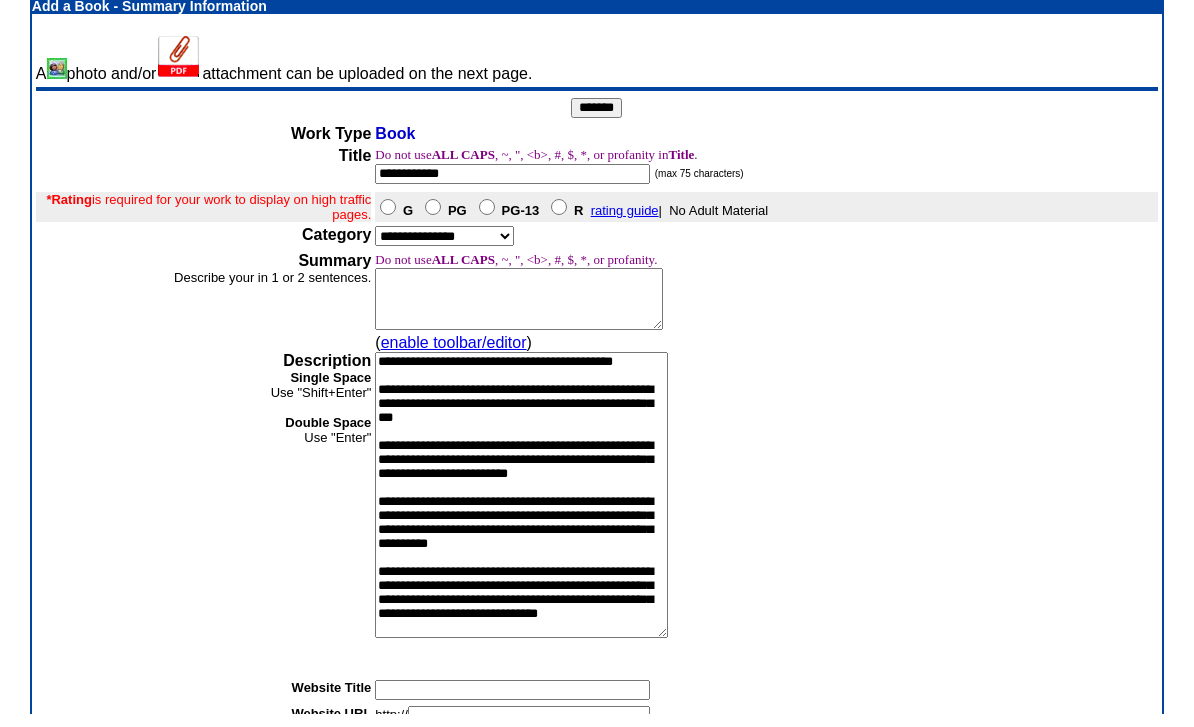 click on "**********" at bounding box center [521, 508] 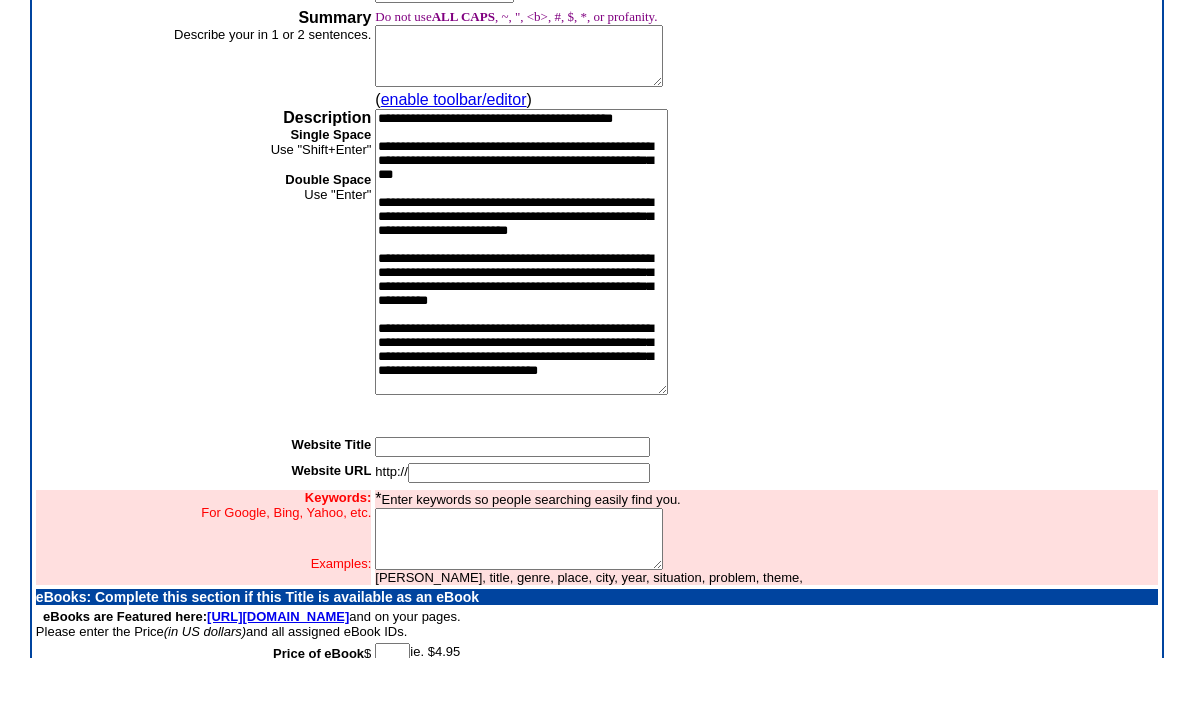 scroll, scrollTop: 194, scrollLeft: 0, axis: vertical 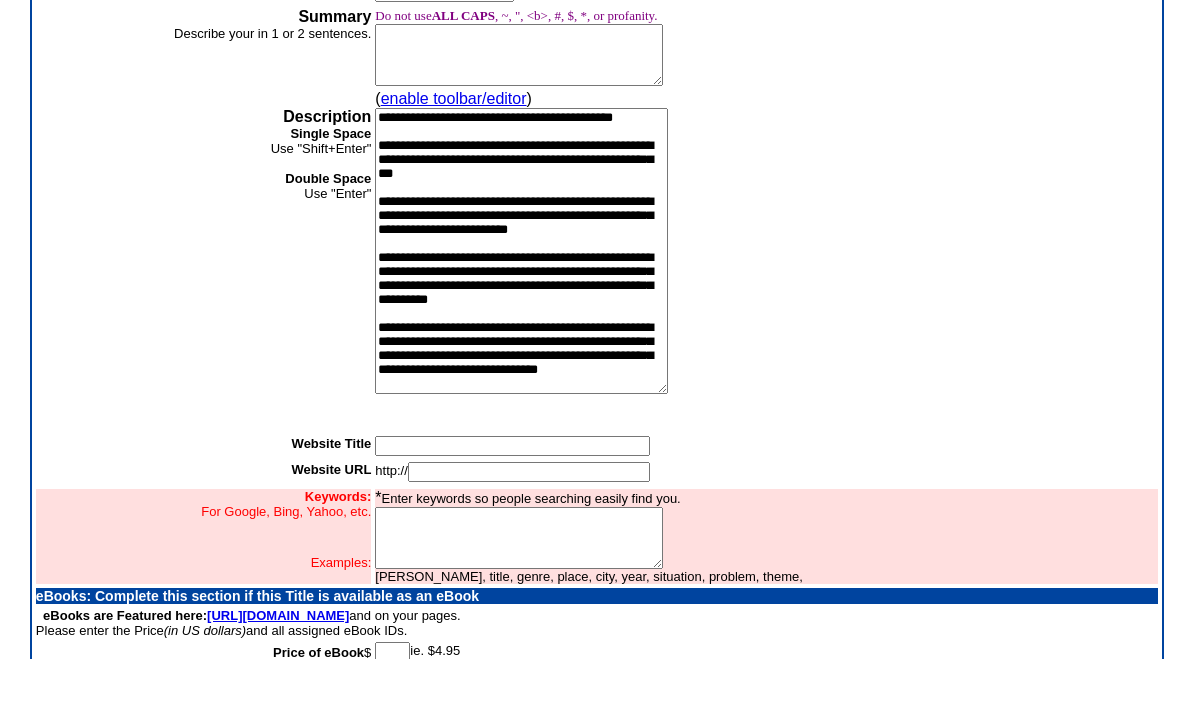 type on "**********" 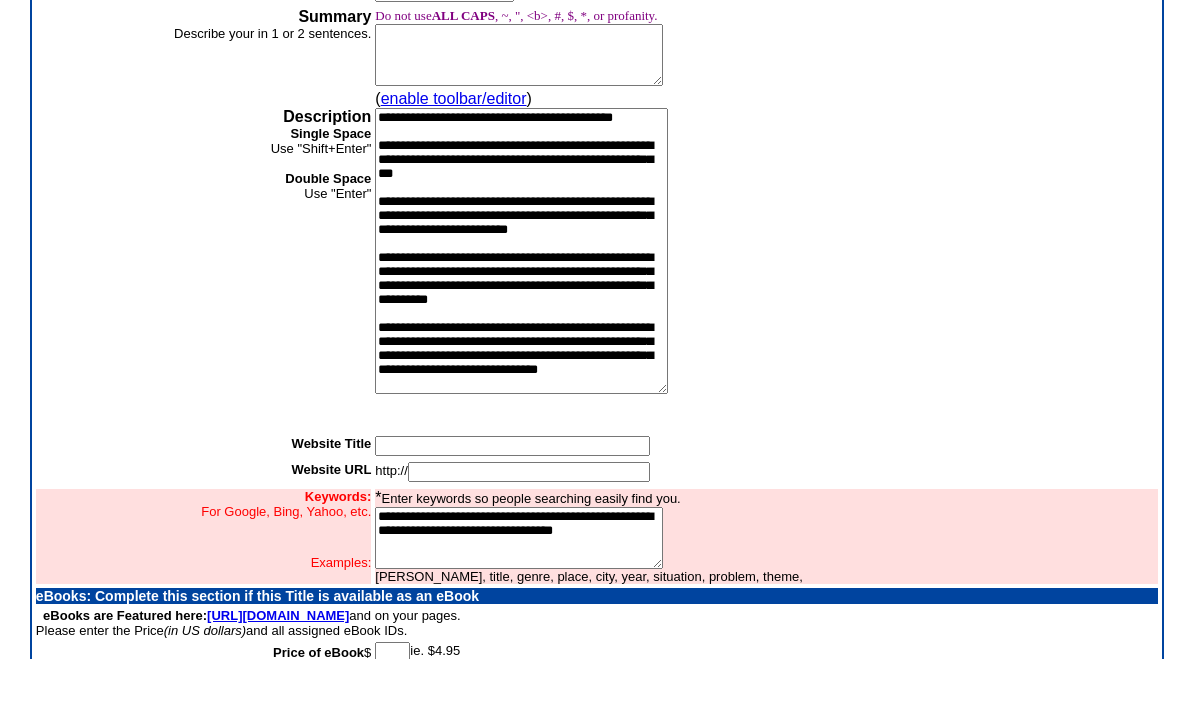 type on "**********" 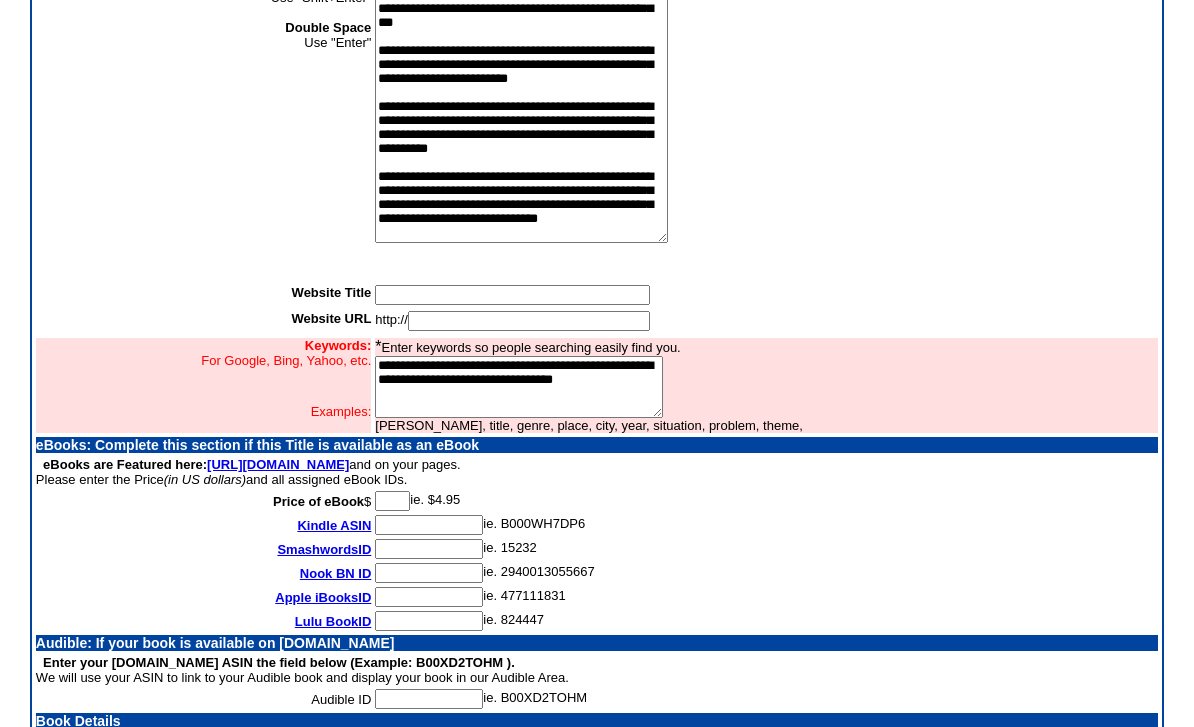 scroll, scrollTop: 413, scrollLeft: 0, axis: vertical 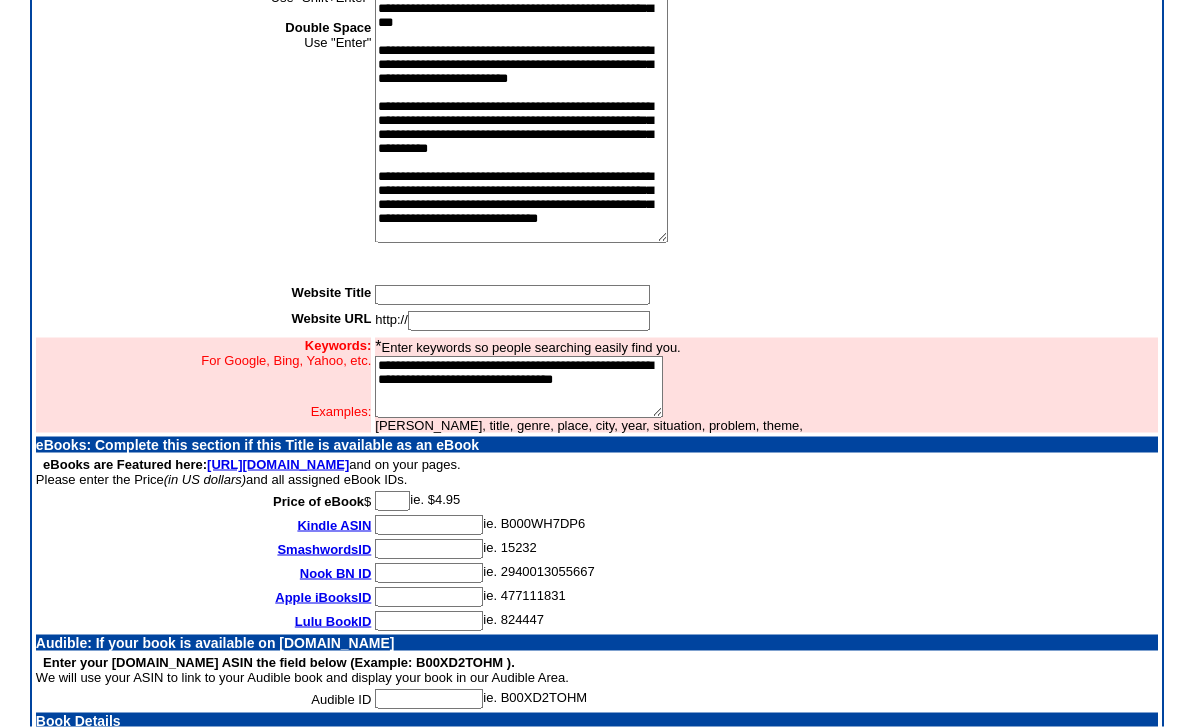 click at bounding box center (392, 501) 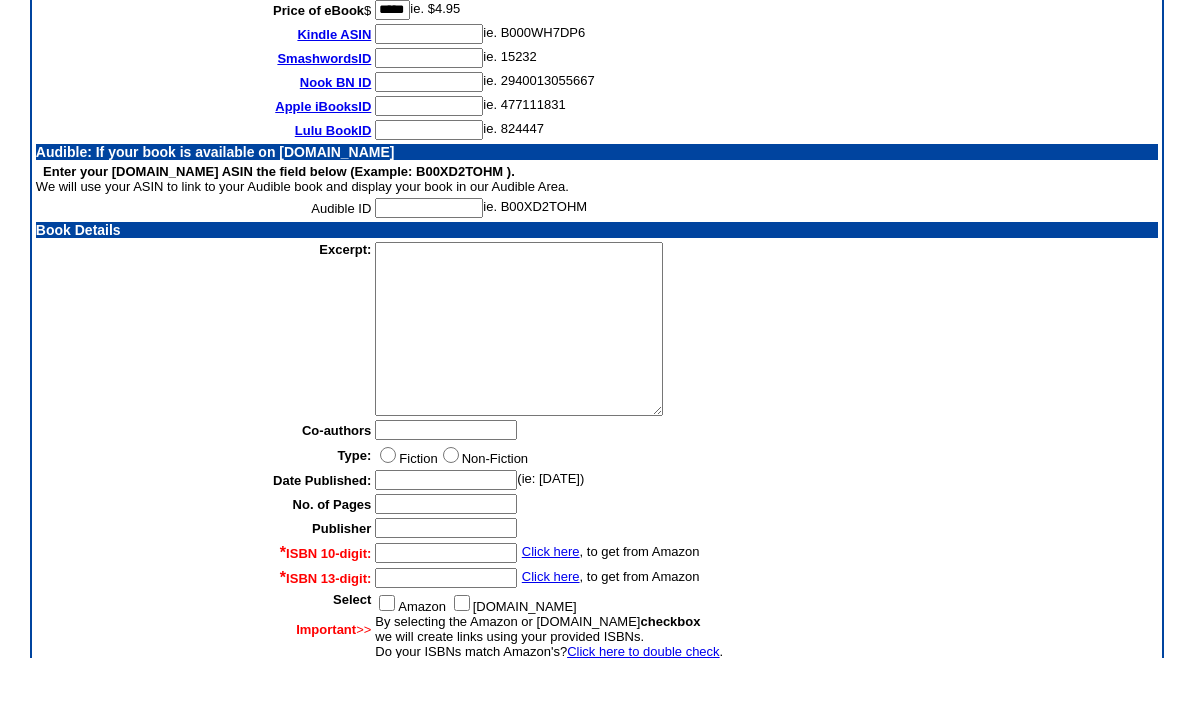 scroll, scrollTop: 839, scrollLeft: 0, axis: vertical 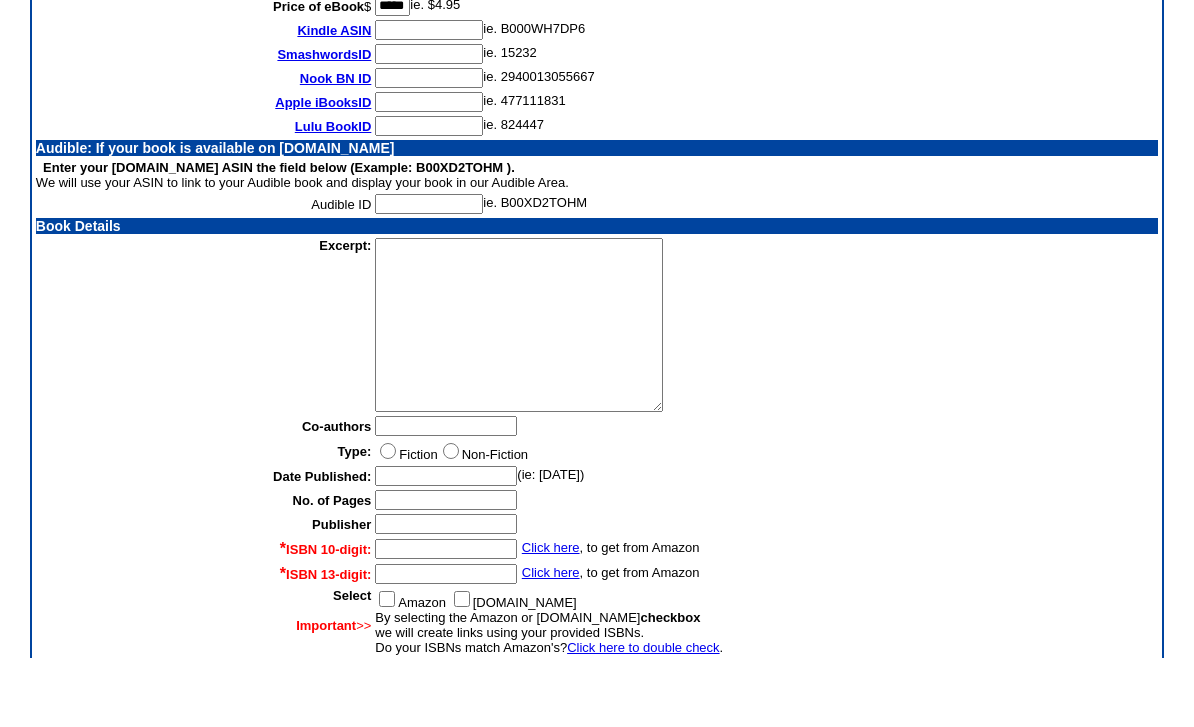 type on "*****" 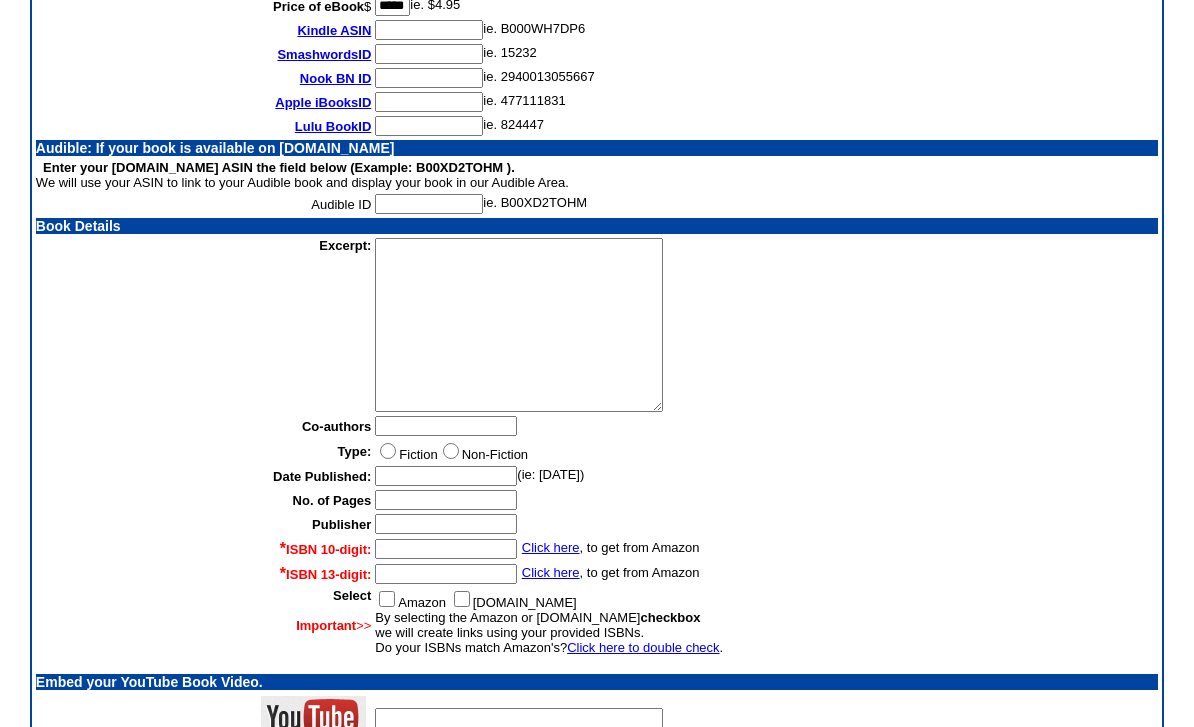 click at bounding box center (446, 476) 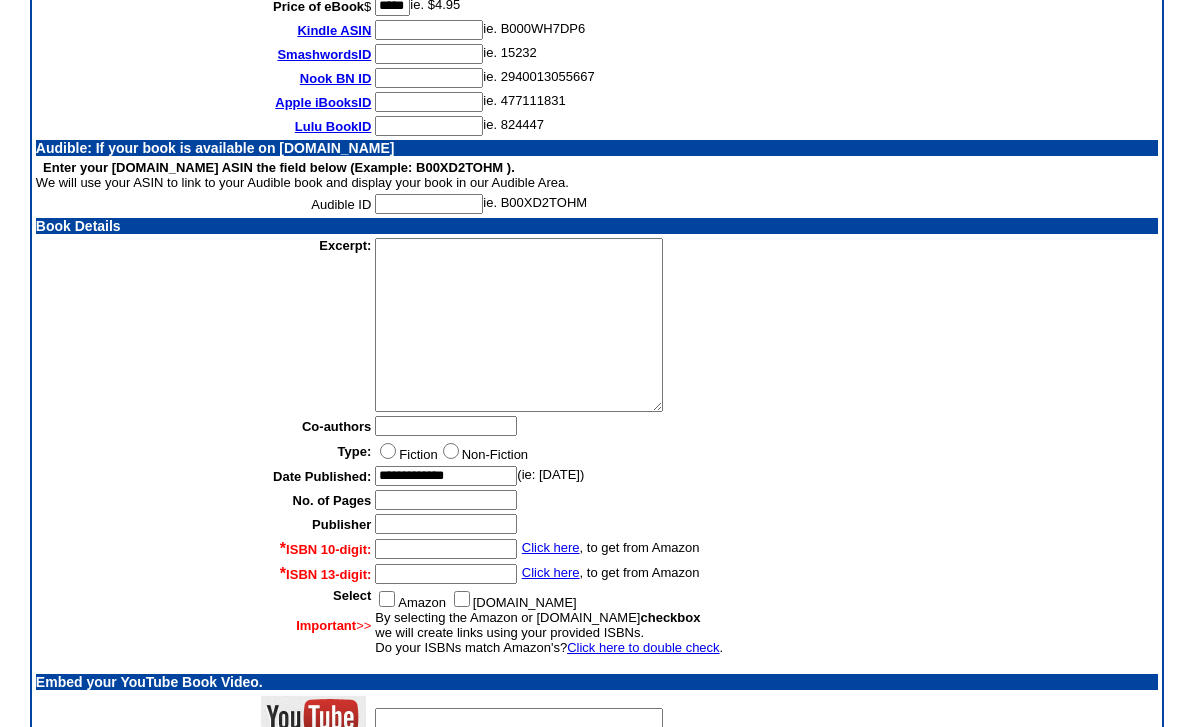 type on "**********" 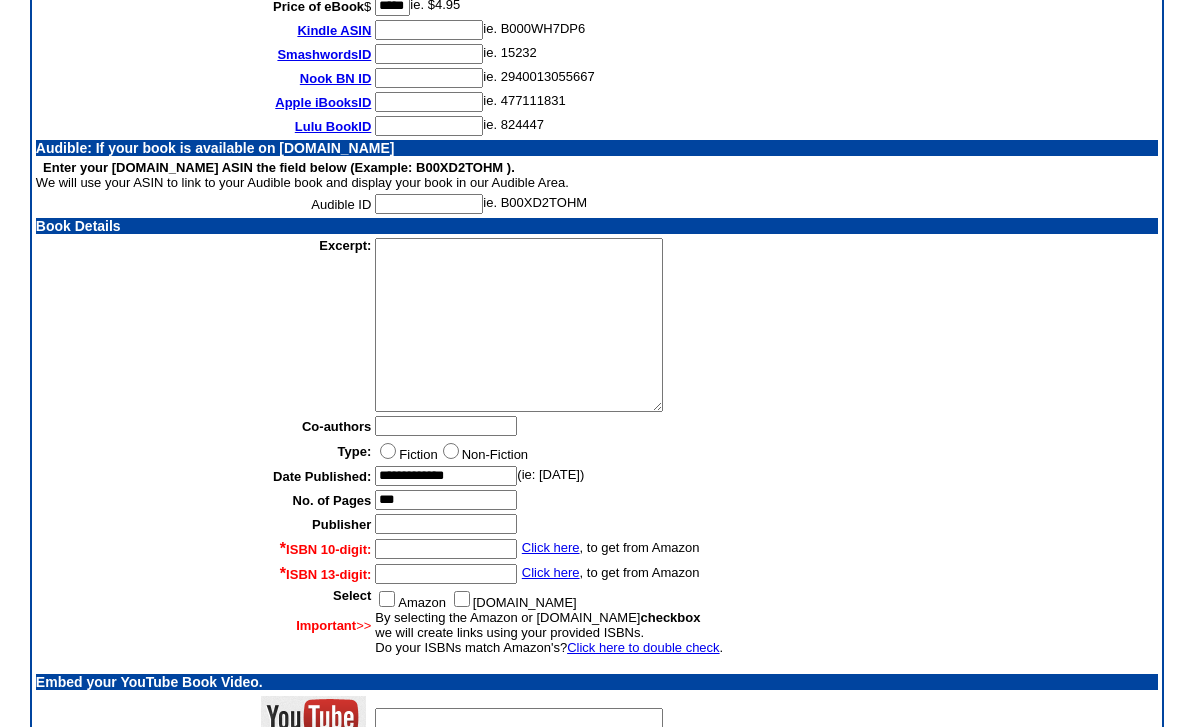type on "***" 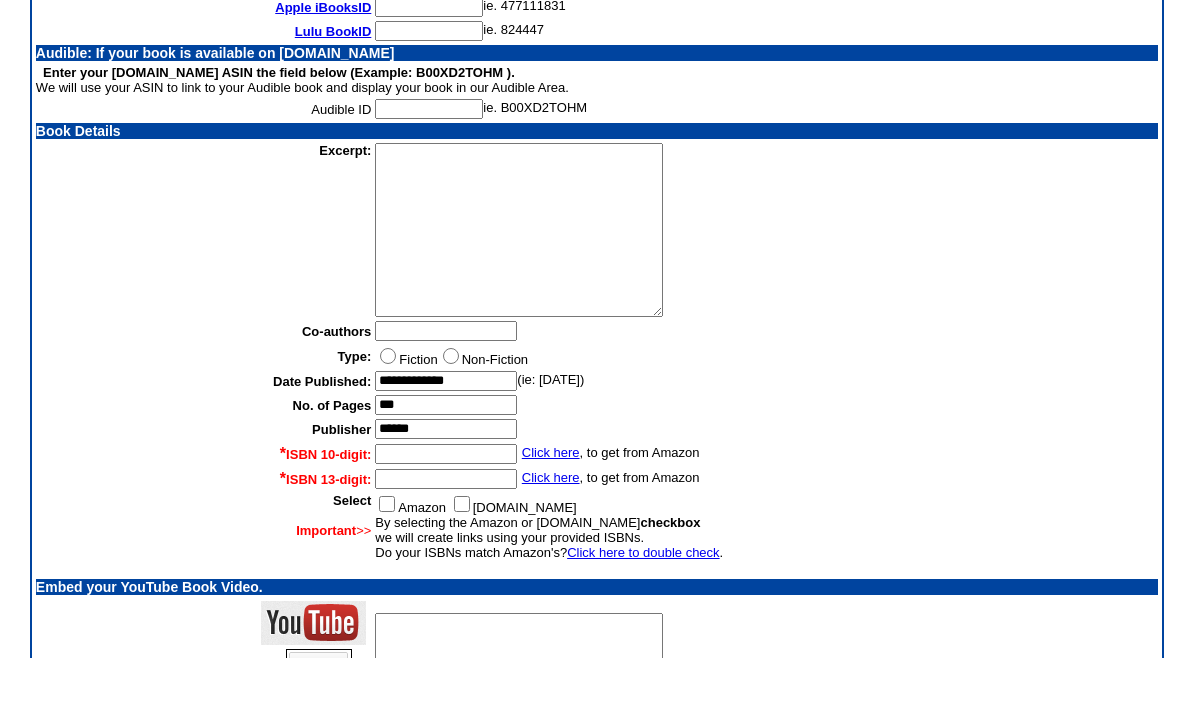 scroll, scrollTop: 947, scrollLeft: 0, axis: vertical 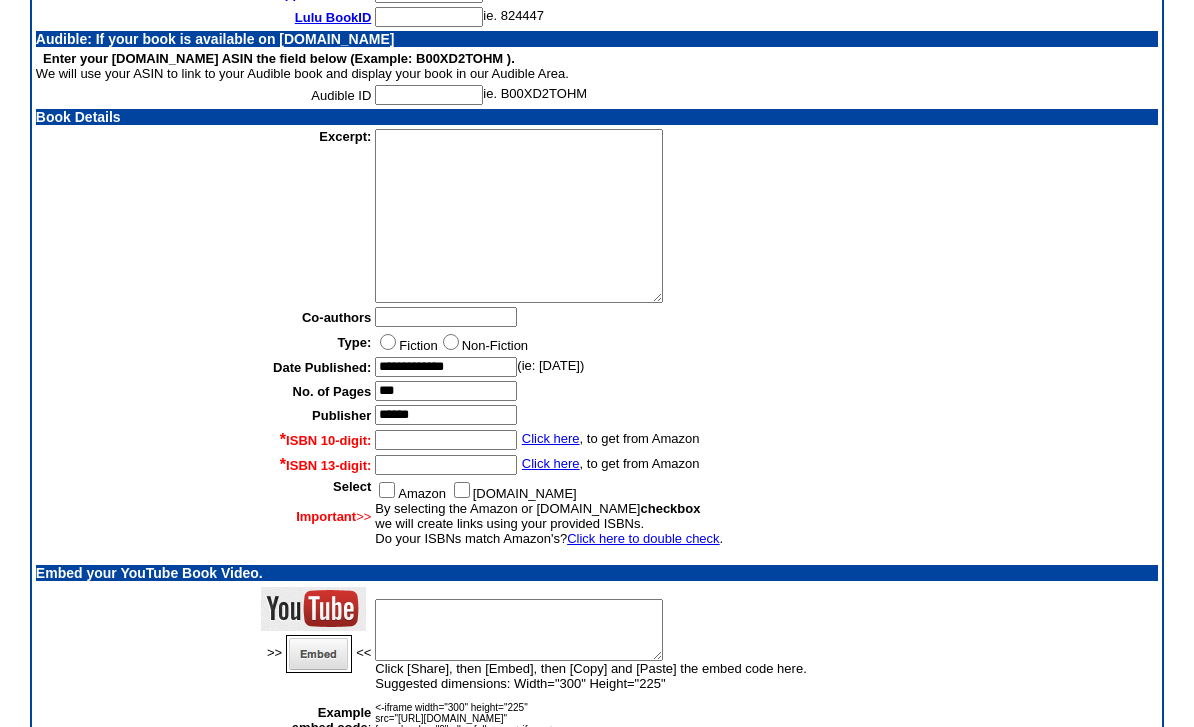 type on "******" 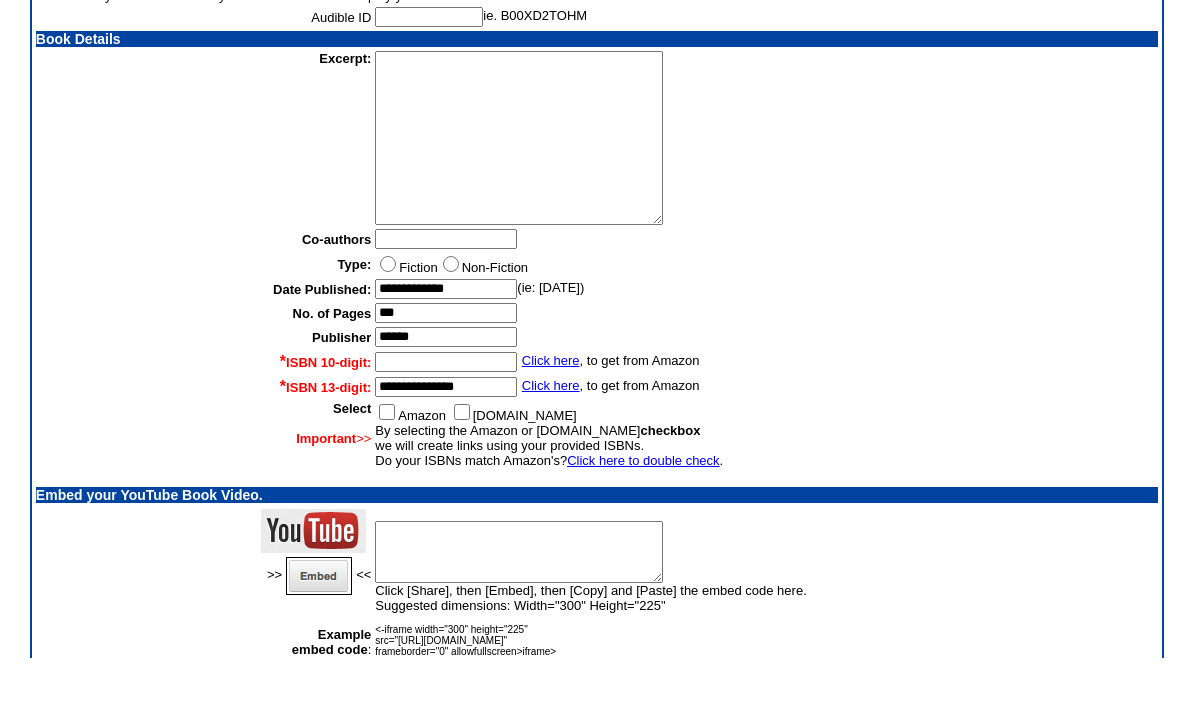 scroll, scrollTop: 1030, scrollLeft: 0, axis: vertical 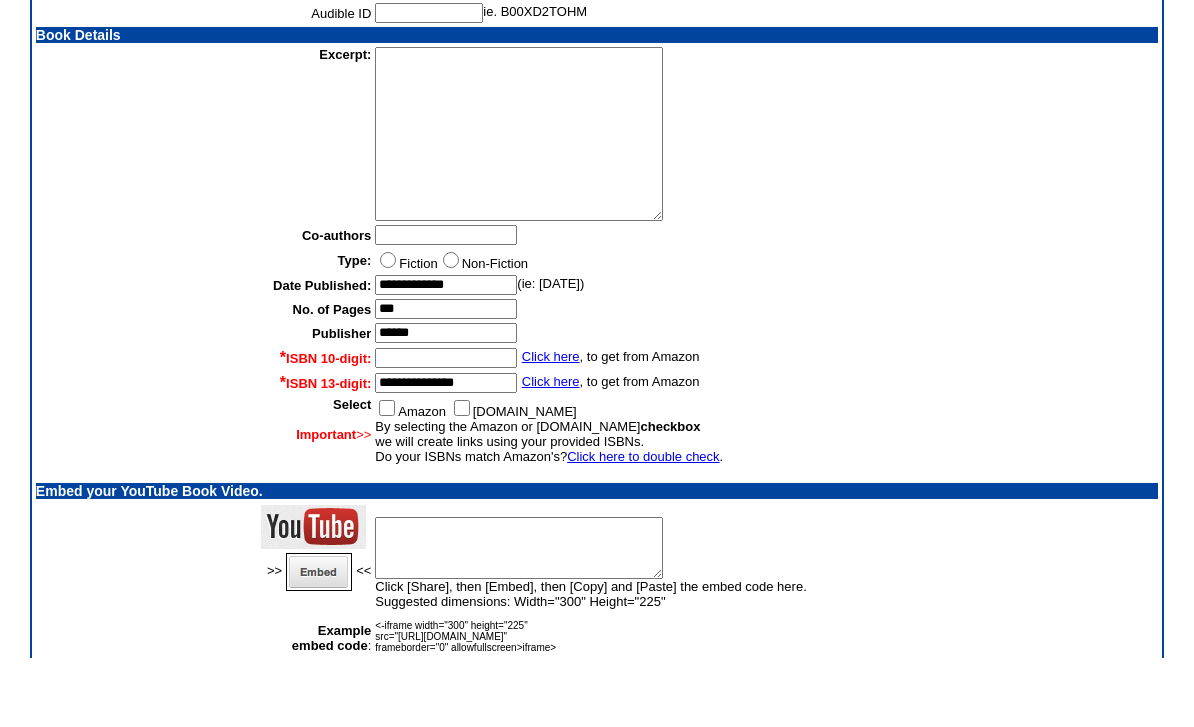 type on "**********" 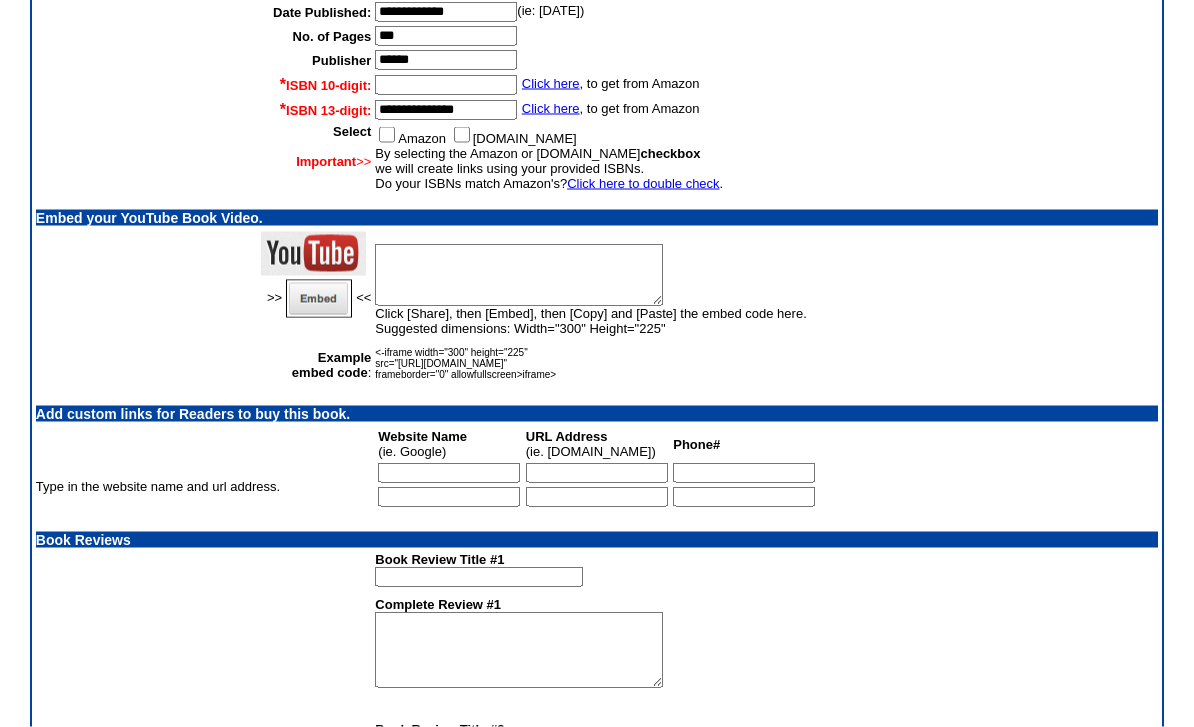 scroll, scrollTop: 1373, scrollLeft: 0, axis: vertical 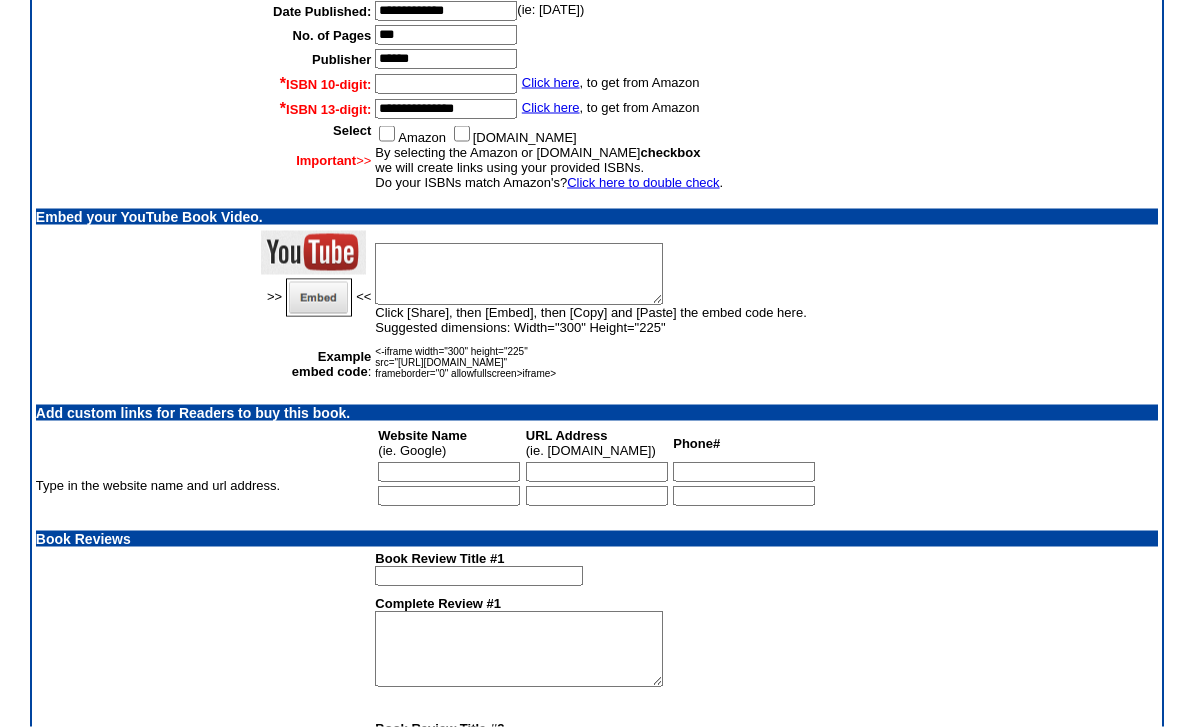 click at bounding box center [449, 472] 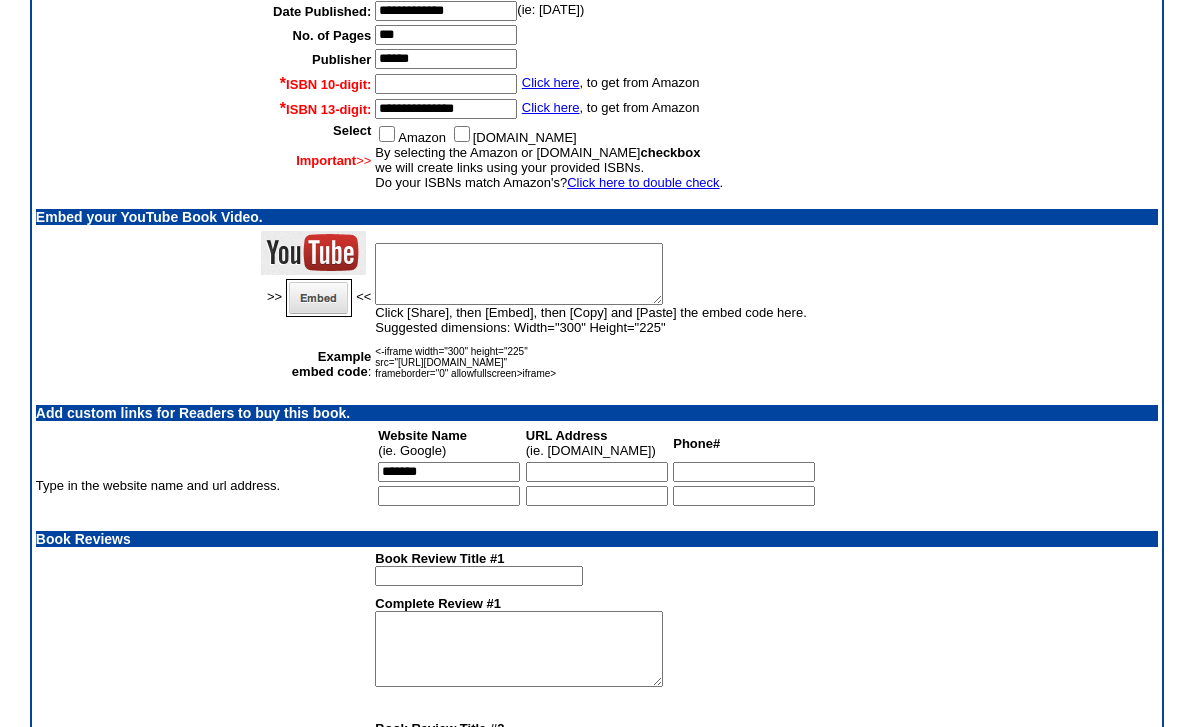 type on "******" 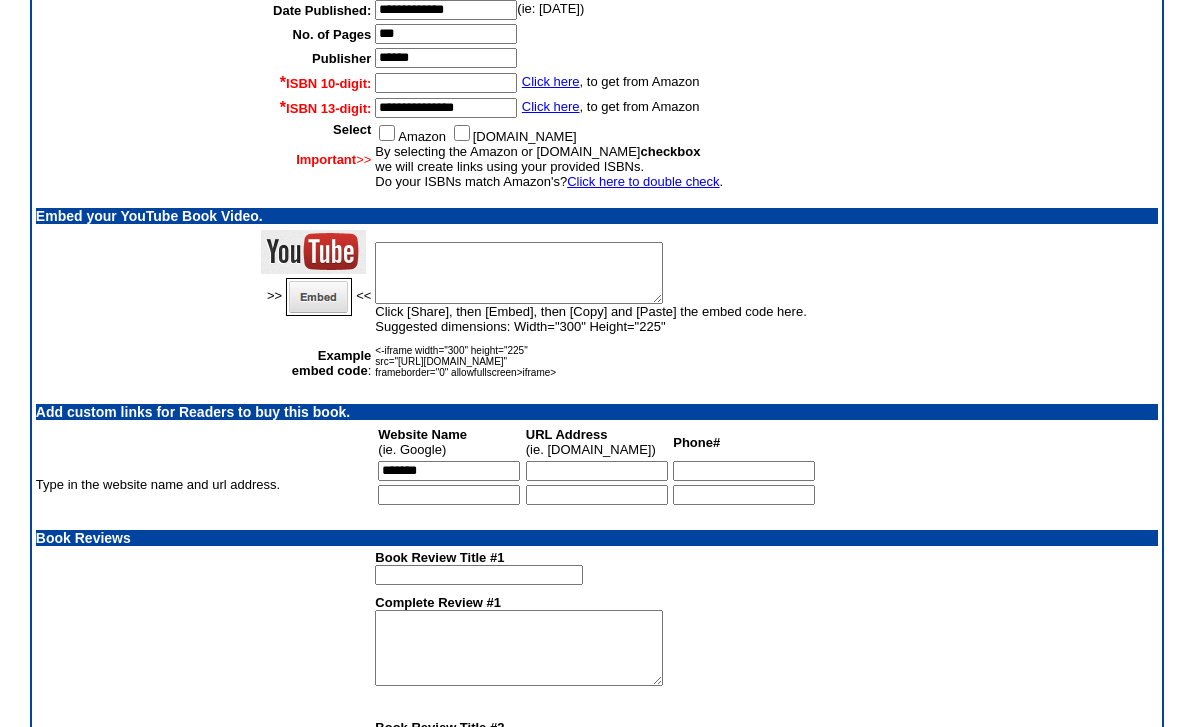paste on "**********" 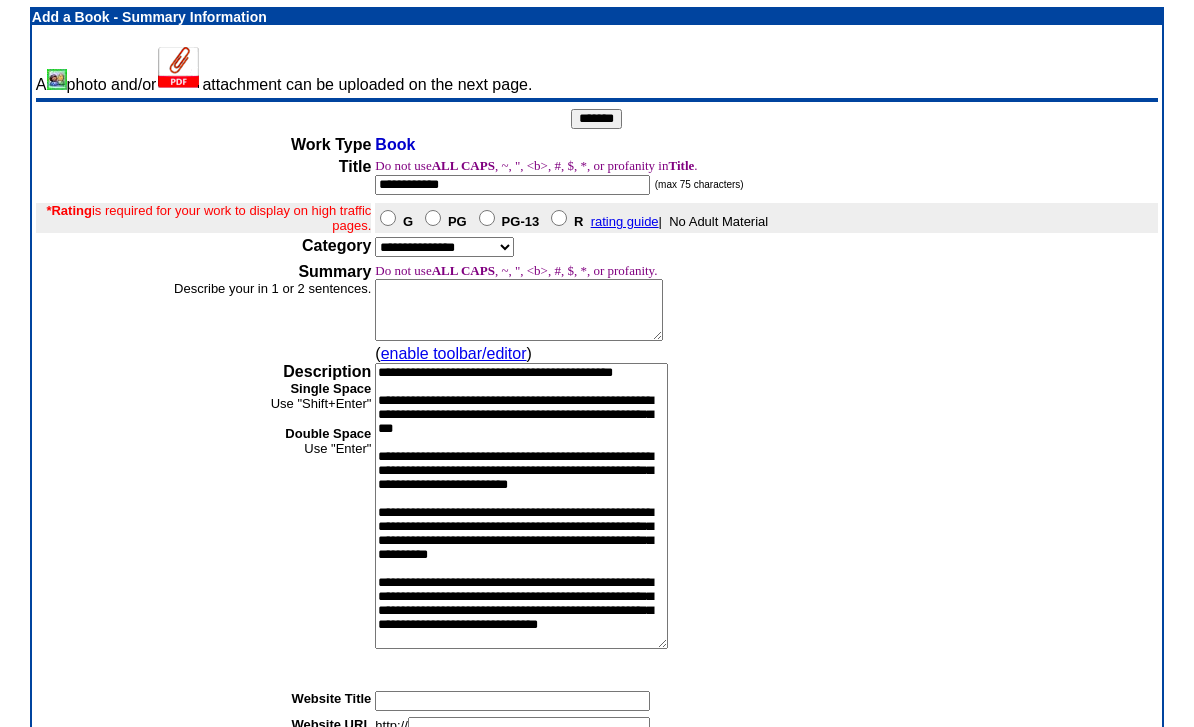 scroll, scrollTop: 0, scrollLeft: 0, axis: both 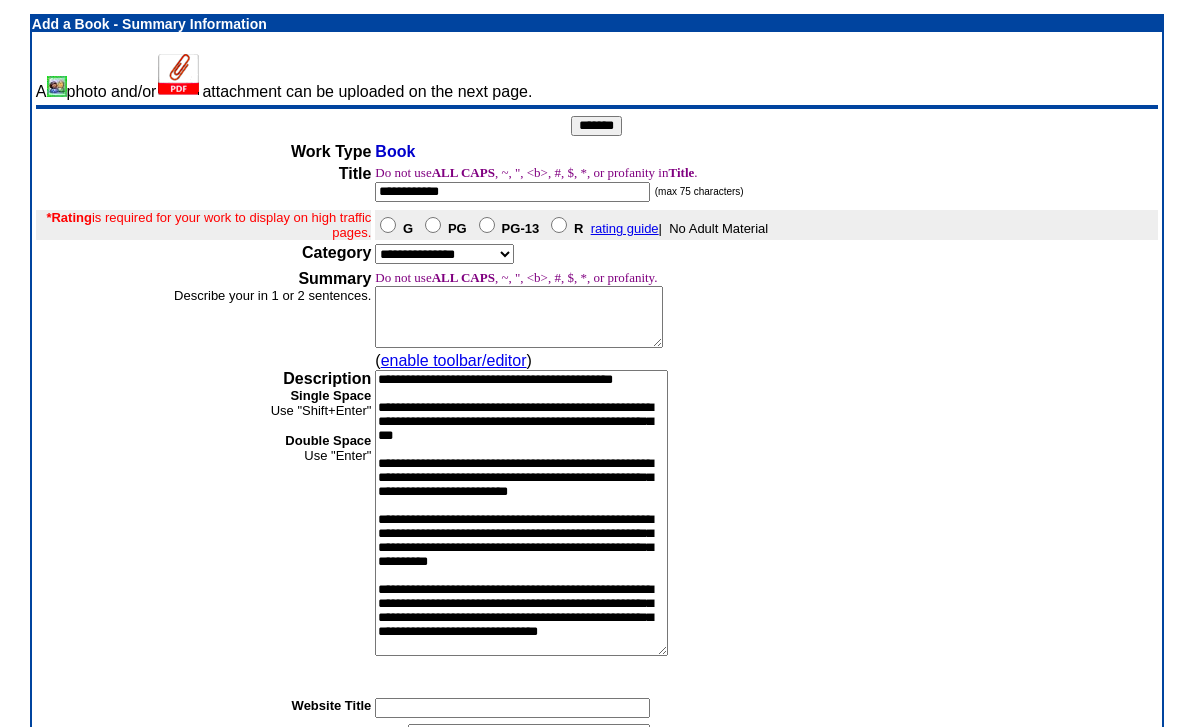 type on "**********" 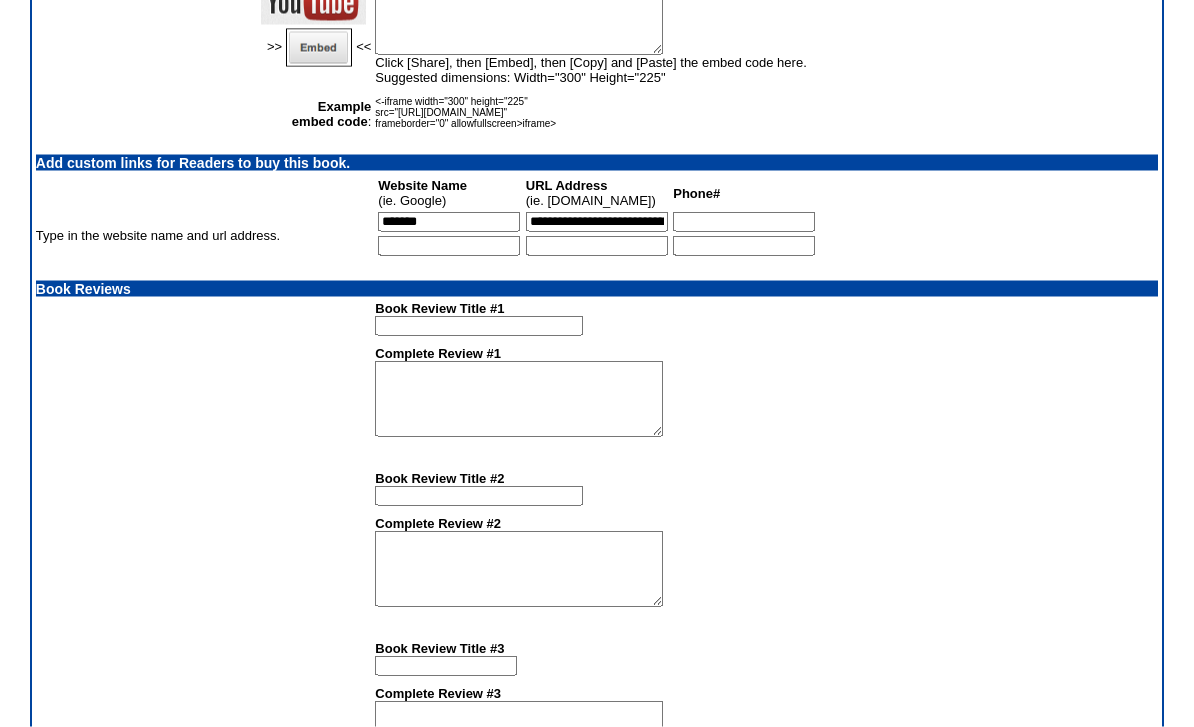 scroll, scrollTop: 1771, scrollLeft: 0, axis: vertical 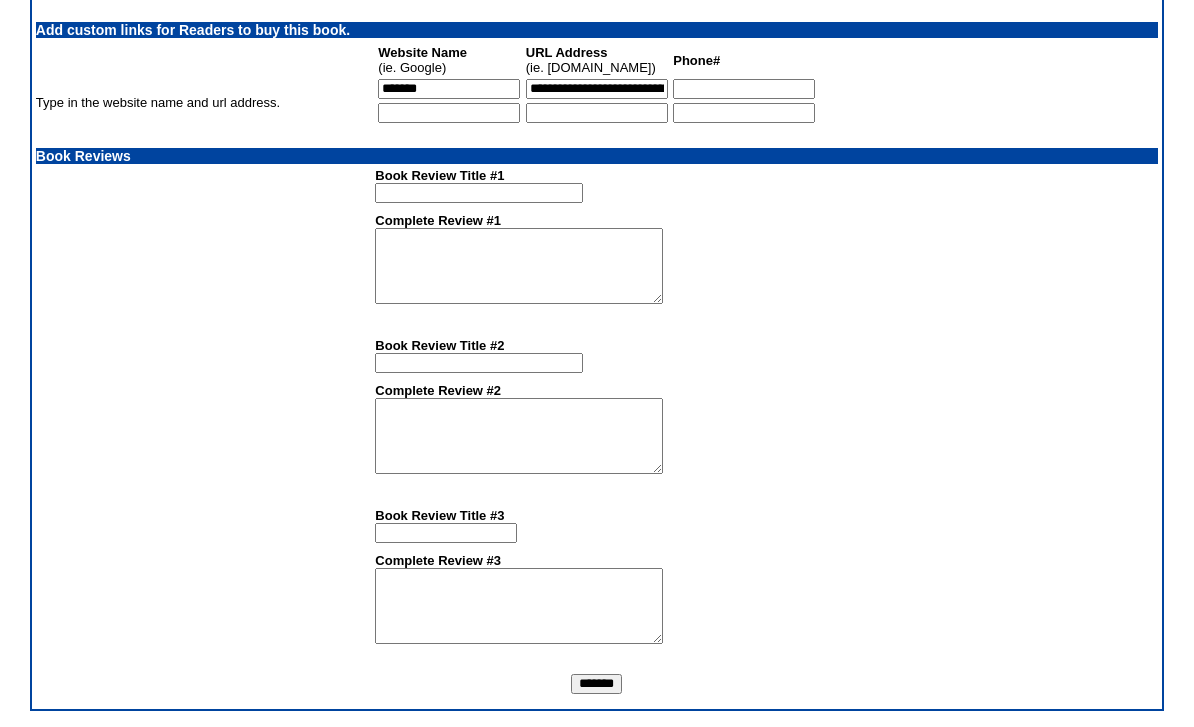 click on "*******" at bounding box center (596, 684) 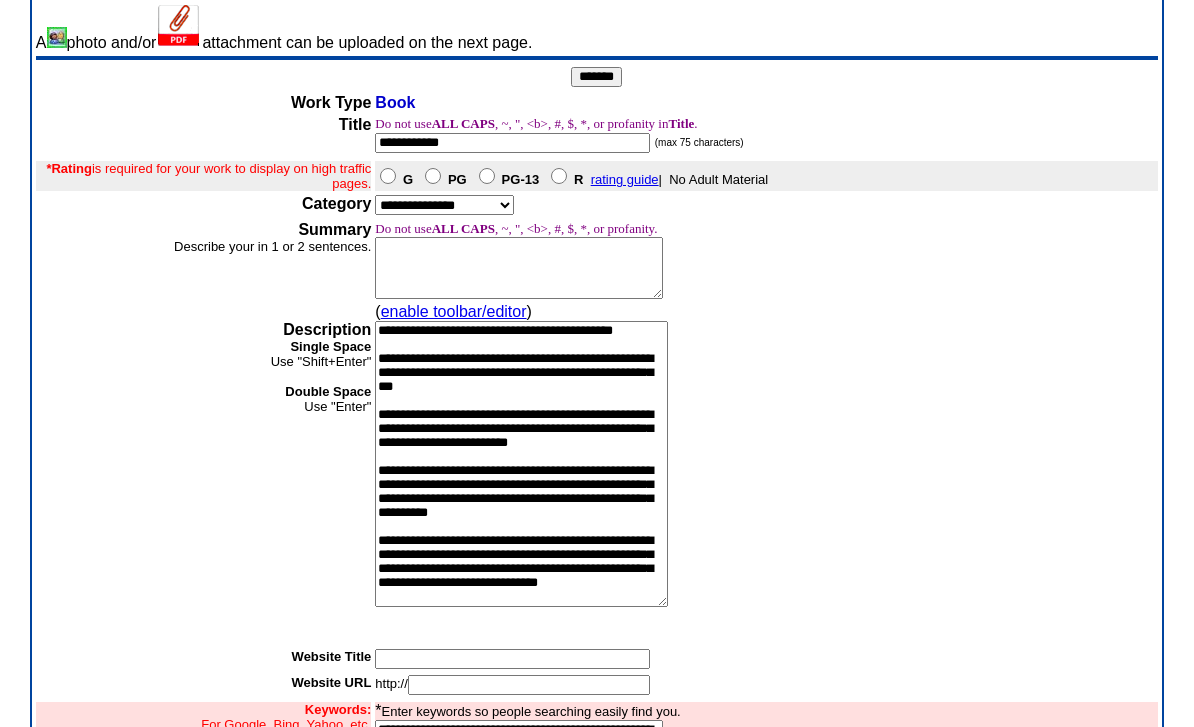 scroll, scrollTop: 35, scrollLeft: 0, axis: vertical 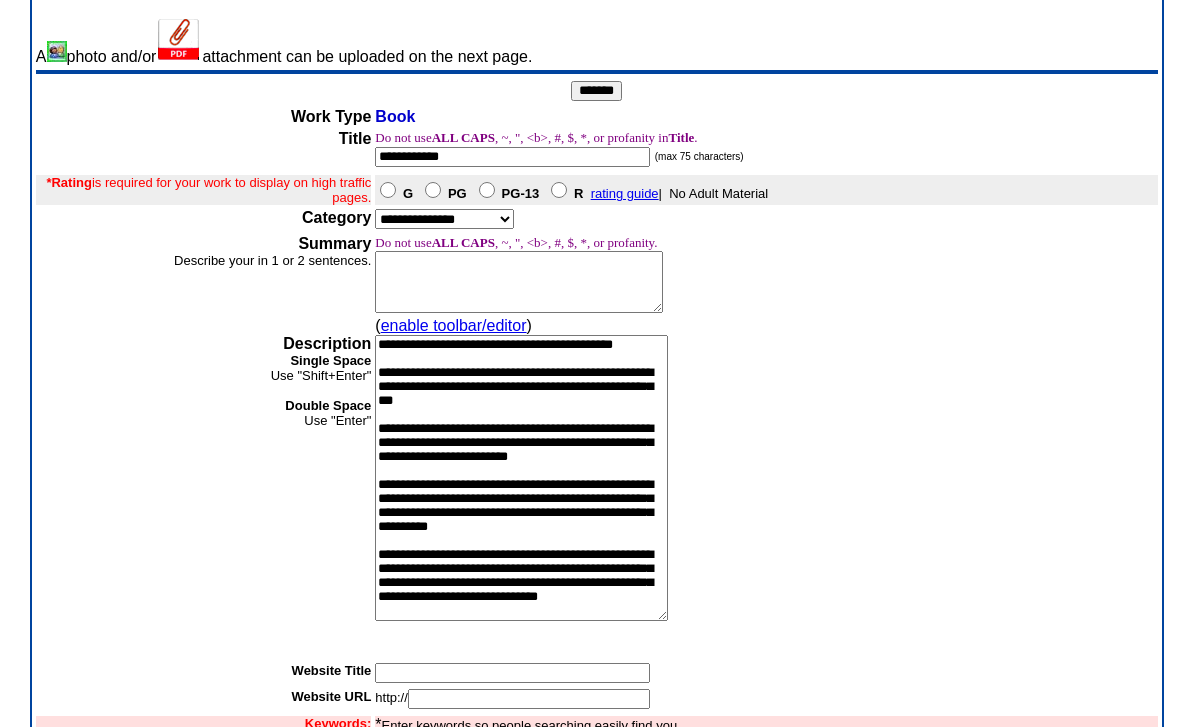 click at bounding box center (519, 282) 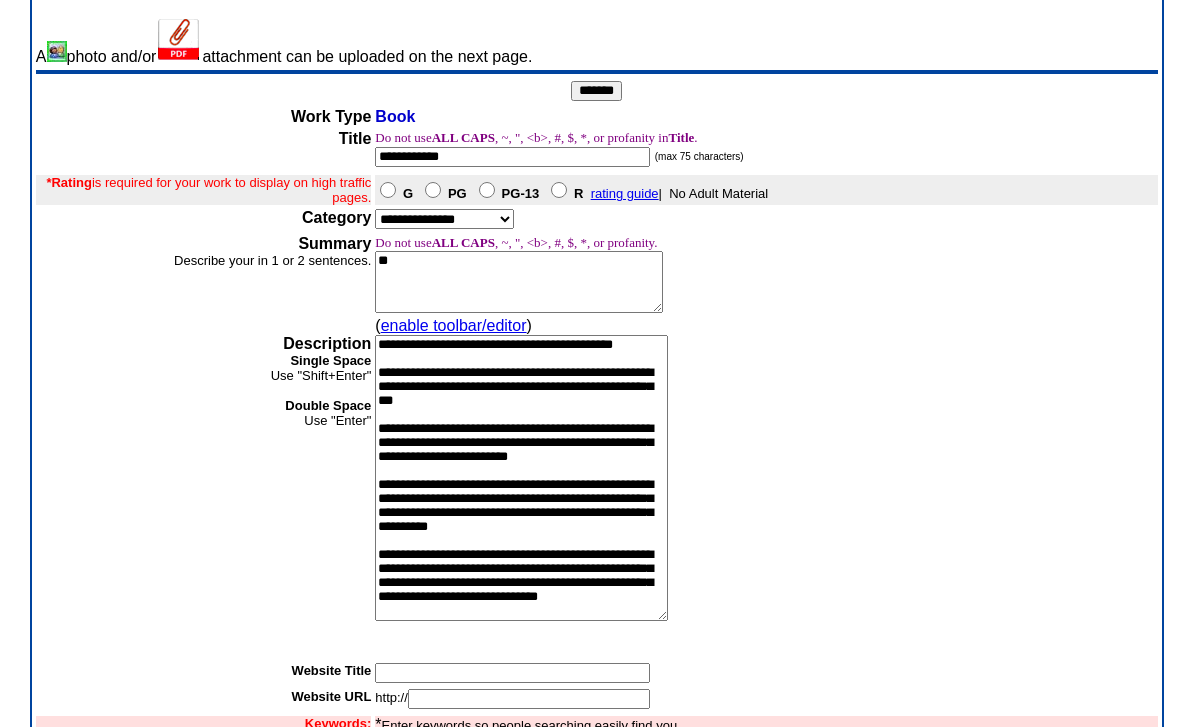 type on "*" 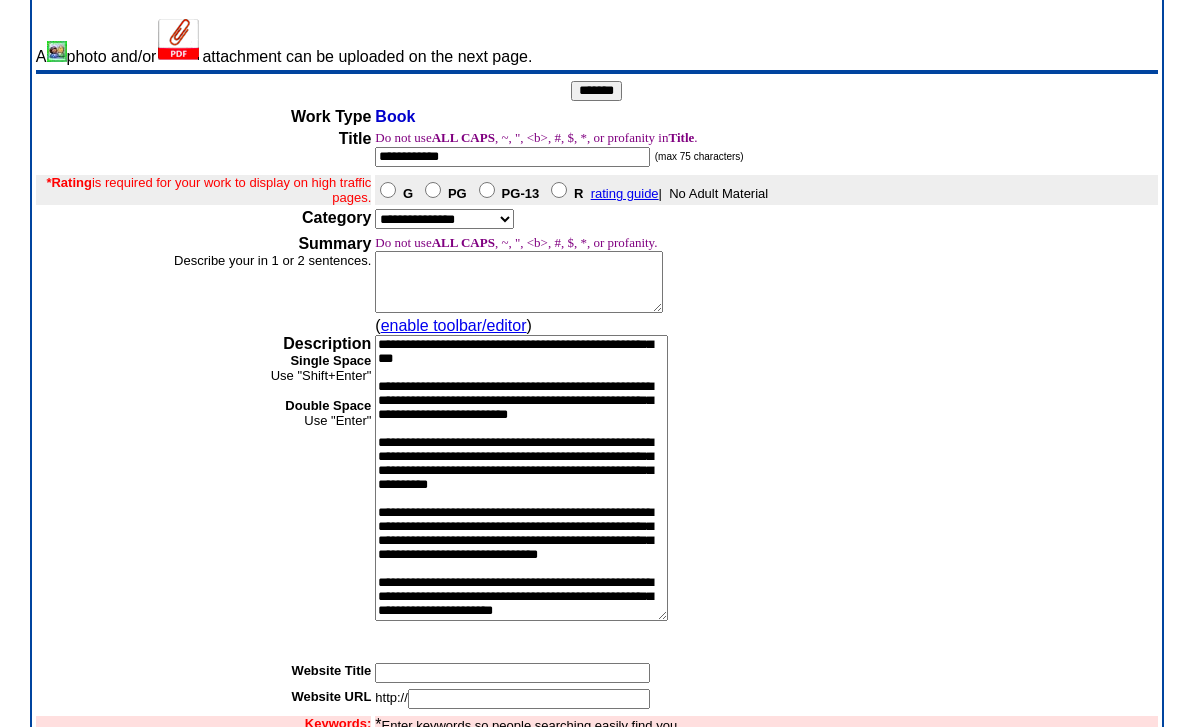 scroll, scrollTop: 56, scrollLeft: 0, axis: vertical 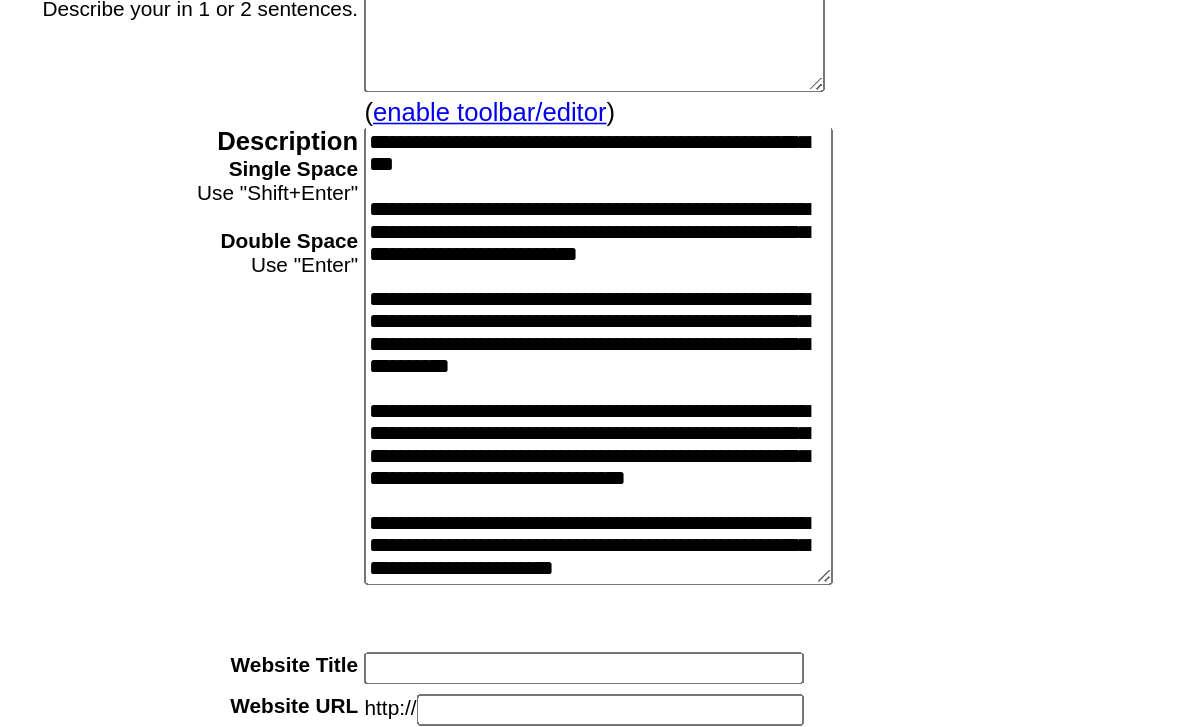 click on "**********" at bounding box center (521, 478) 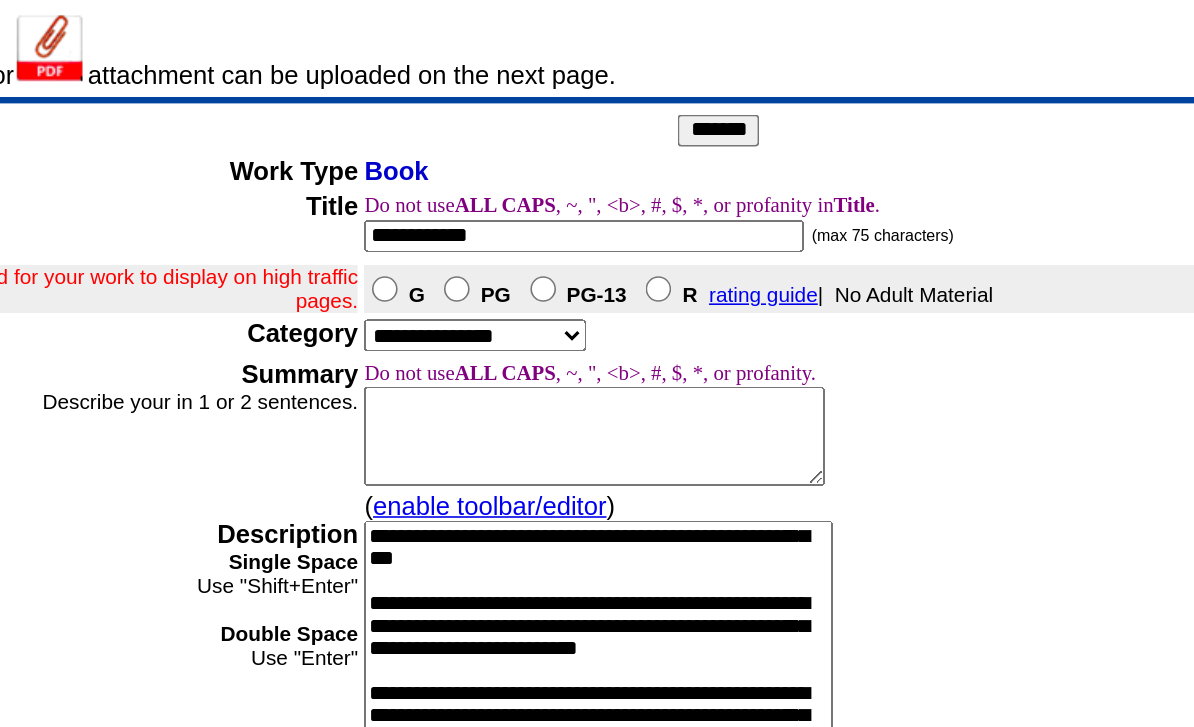click at bounding box center [519, 282] 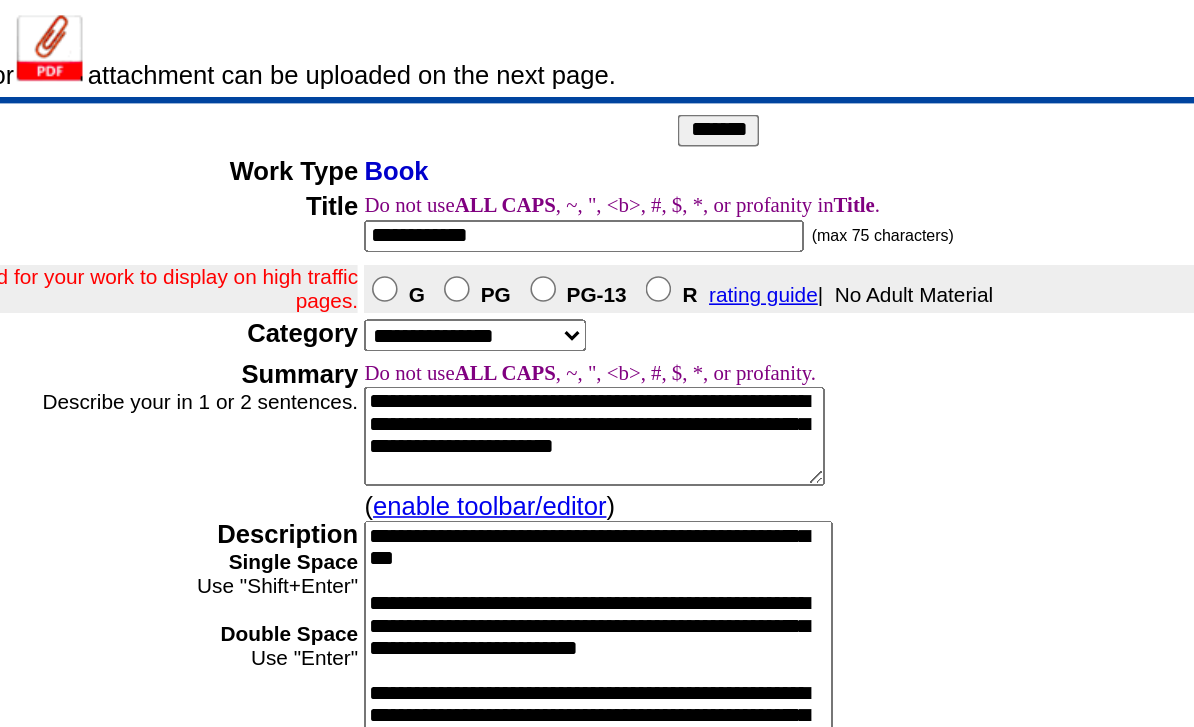 type on "**********" 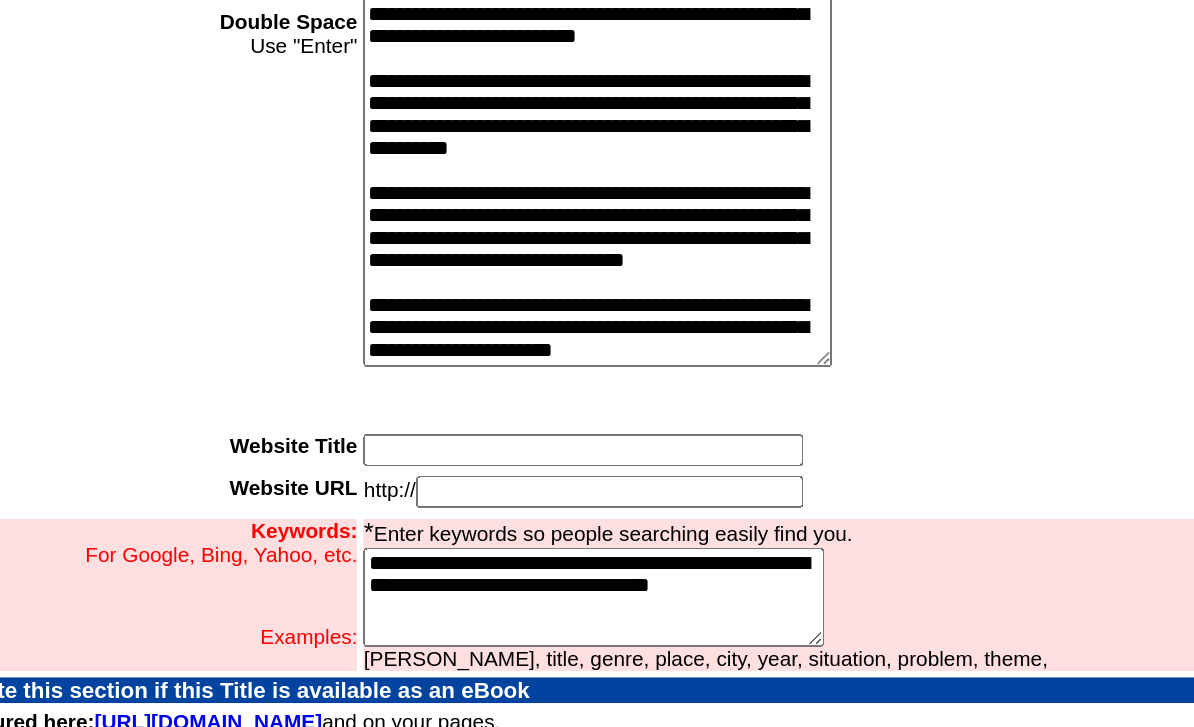 scroll, scrollTop: 217, scrollLeft: 0, axis: vertical 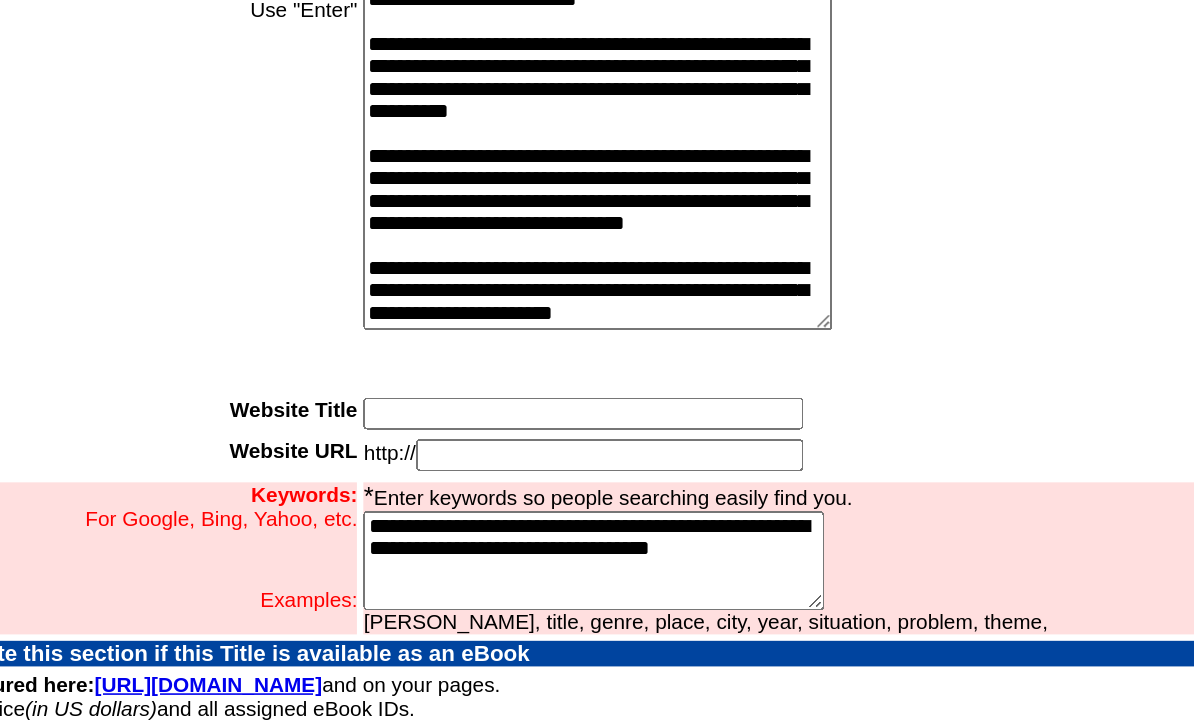 click at bounding box center [512, 491] 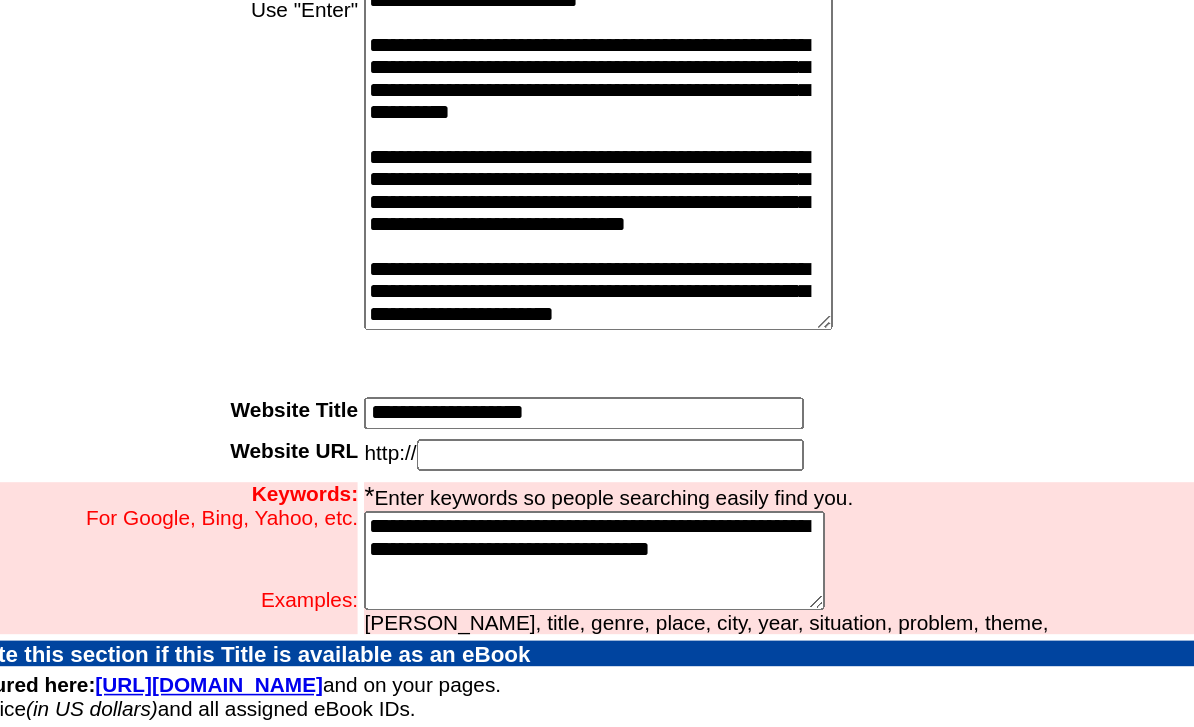 type on "**********" 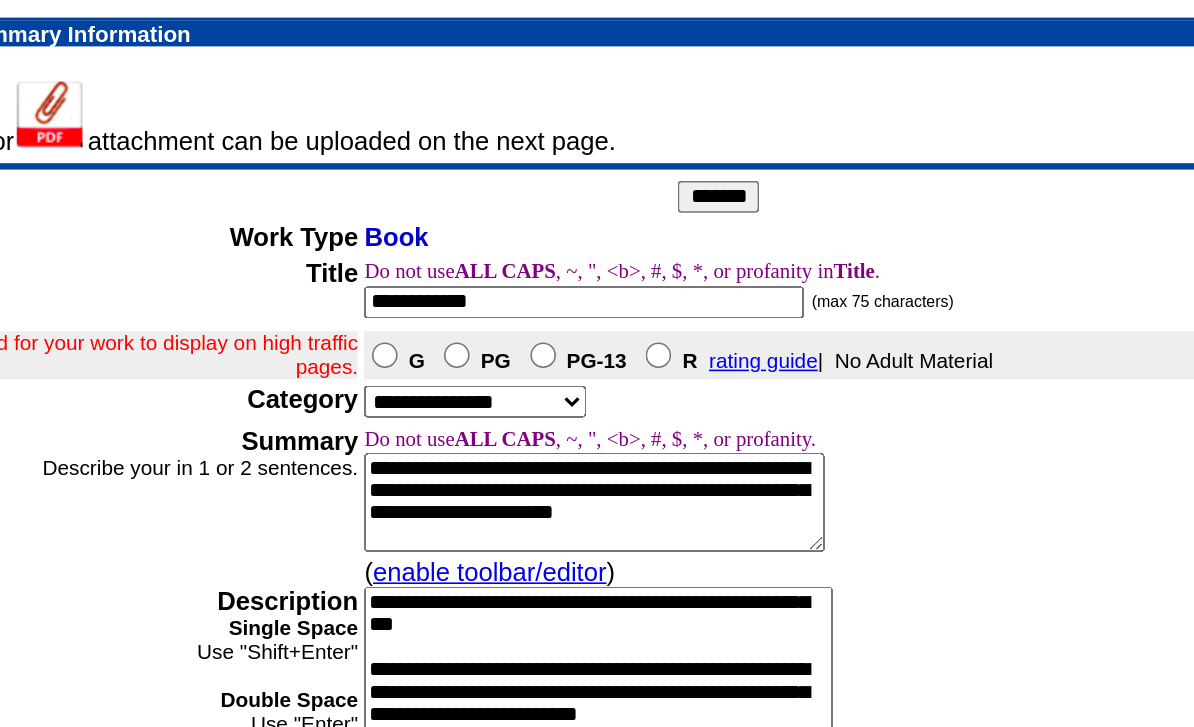 scroll, scrollTop: 0, scrollLeft: 0, axis: both 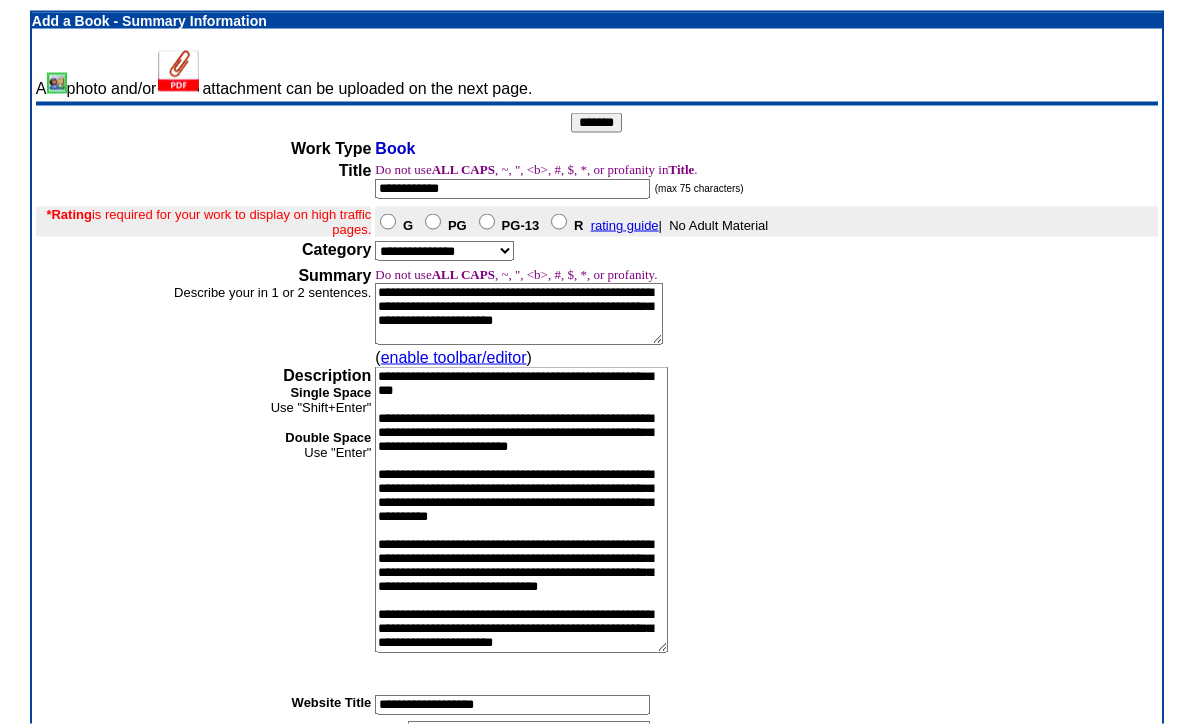type on "**********" 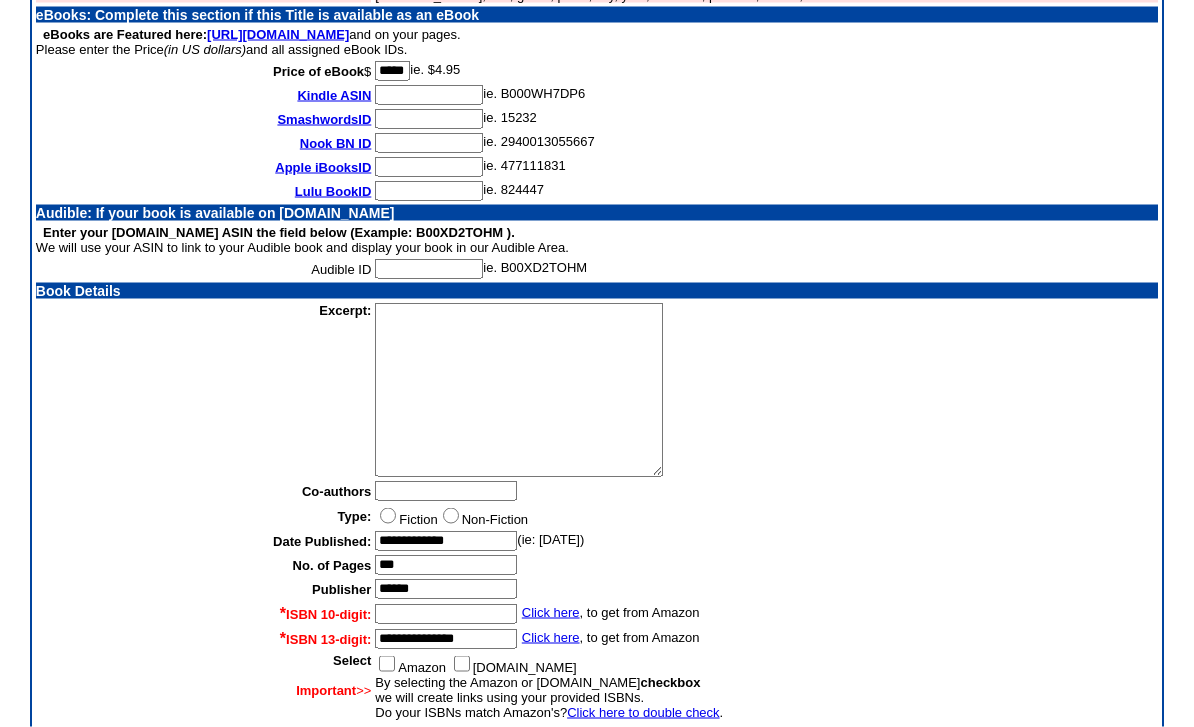 scroll, scrollTop: 844, scrollLeft: 0, axis: vertical 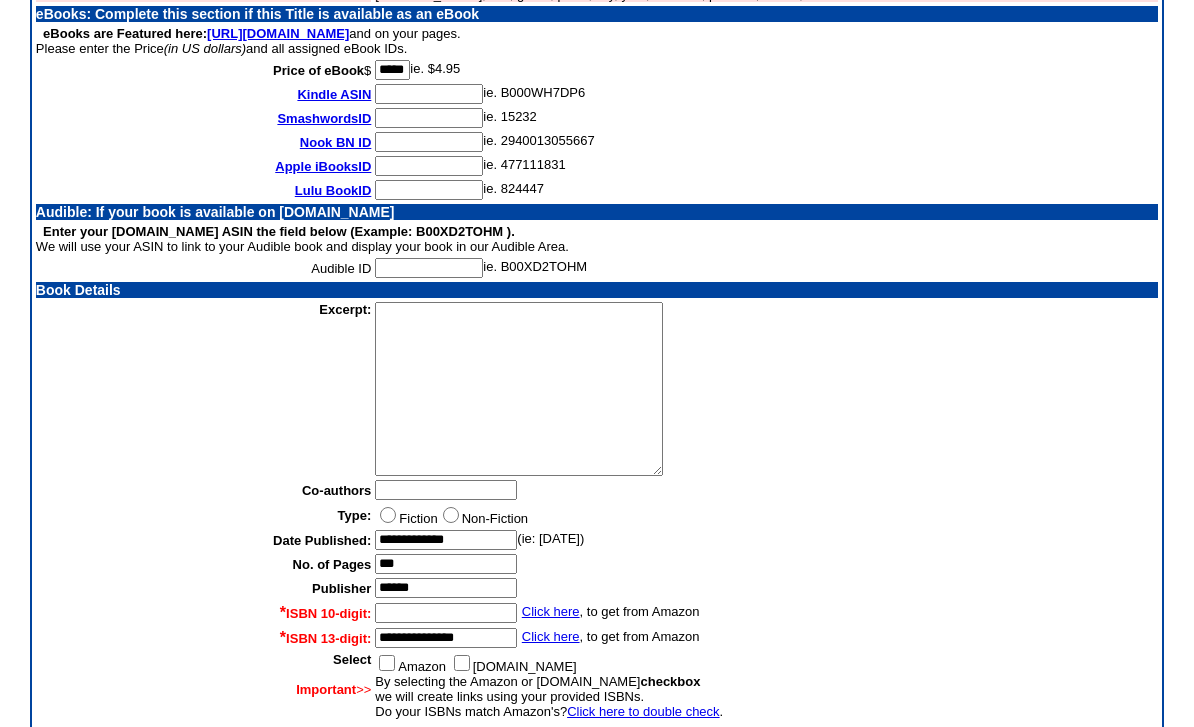 click at bounding box center (519, 389) 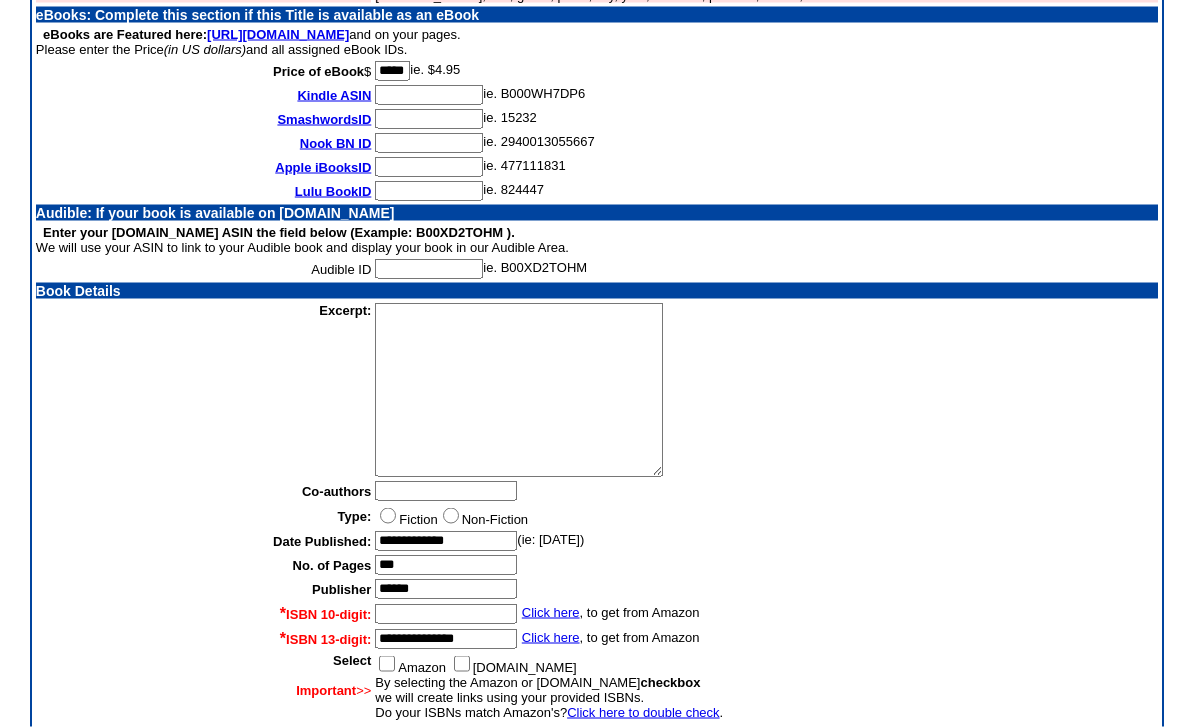 scroll, scrollTop: 844, scrollLeft: 0, axis: vertical 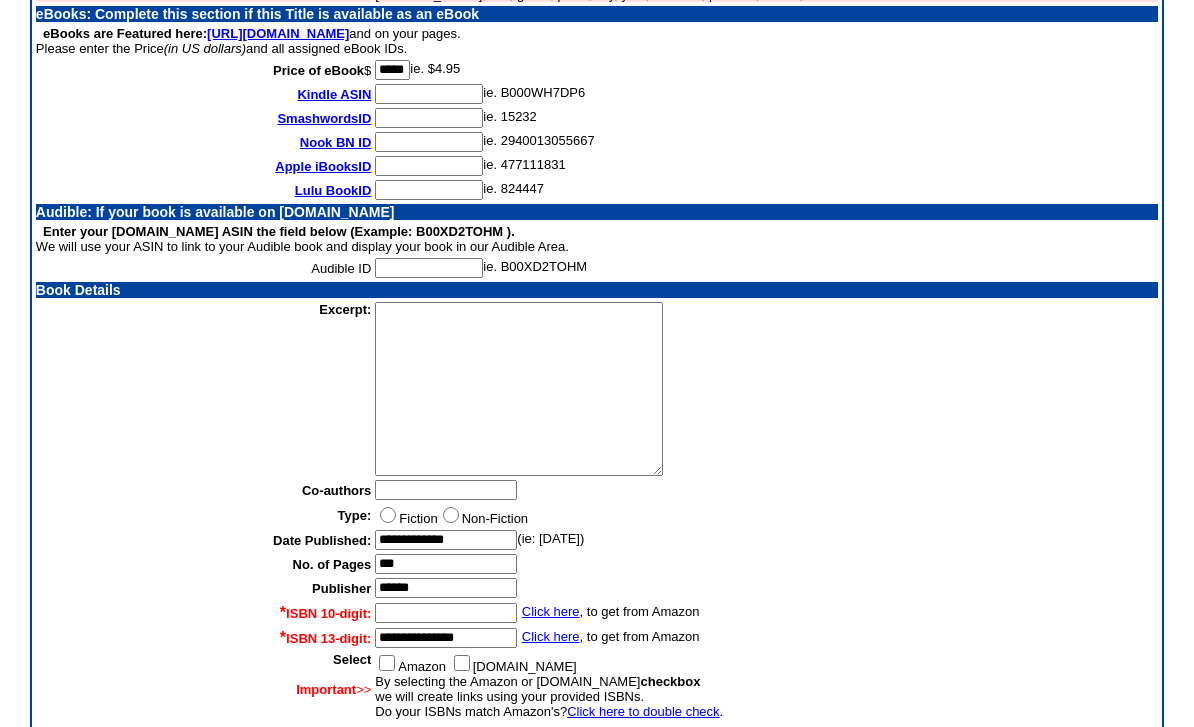 paste on "**********" 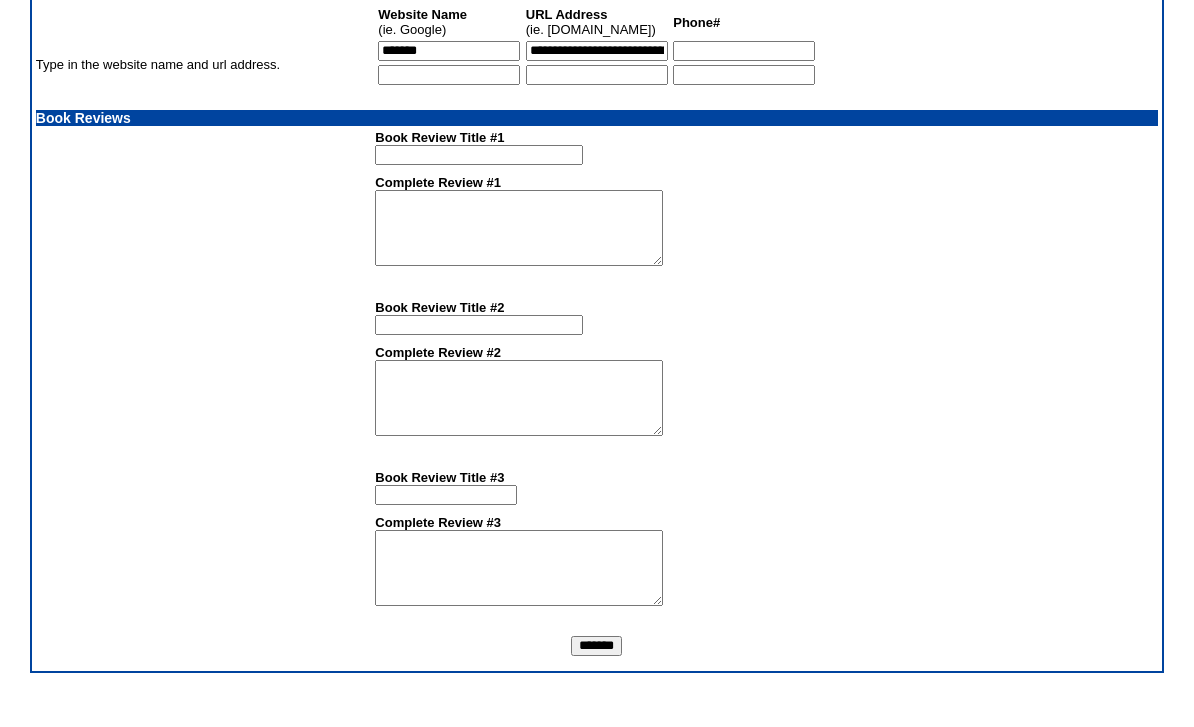 scroll, scrollTop: 1835, scrollLeft: 0, axis: vertical 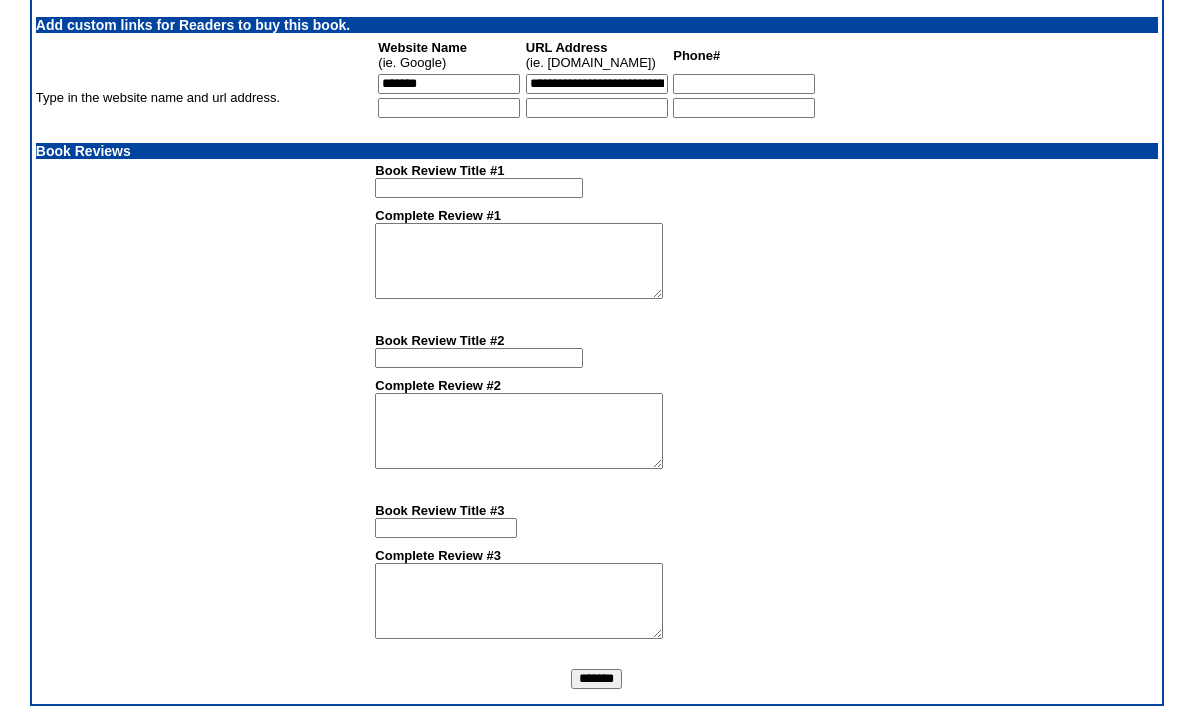 type on "**********" 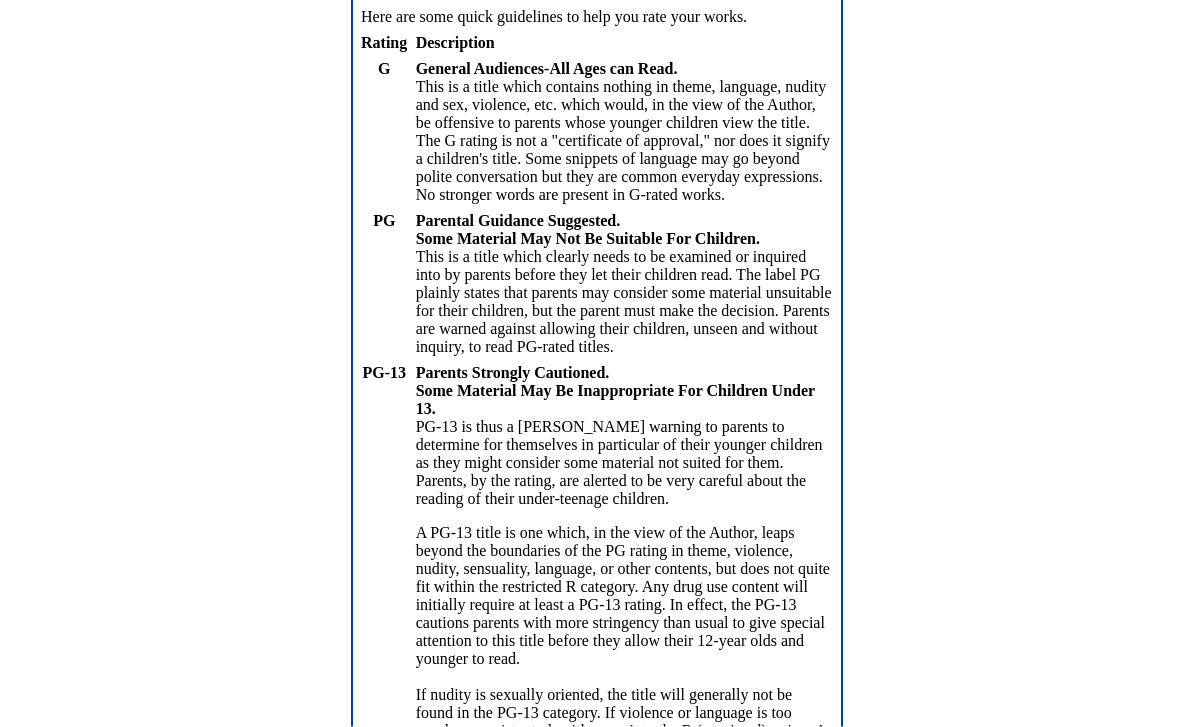 scroll, scrollTop: 0, scrollLeft: 0, axis: both 